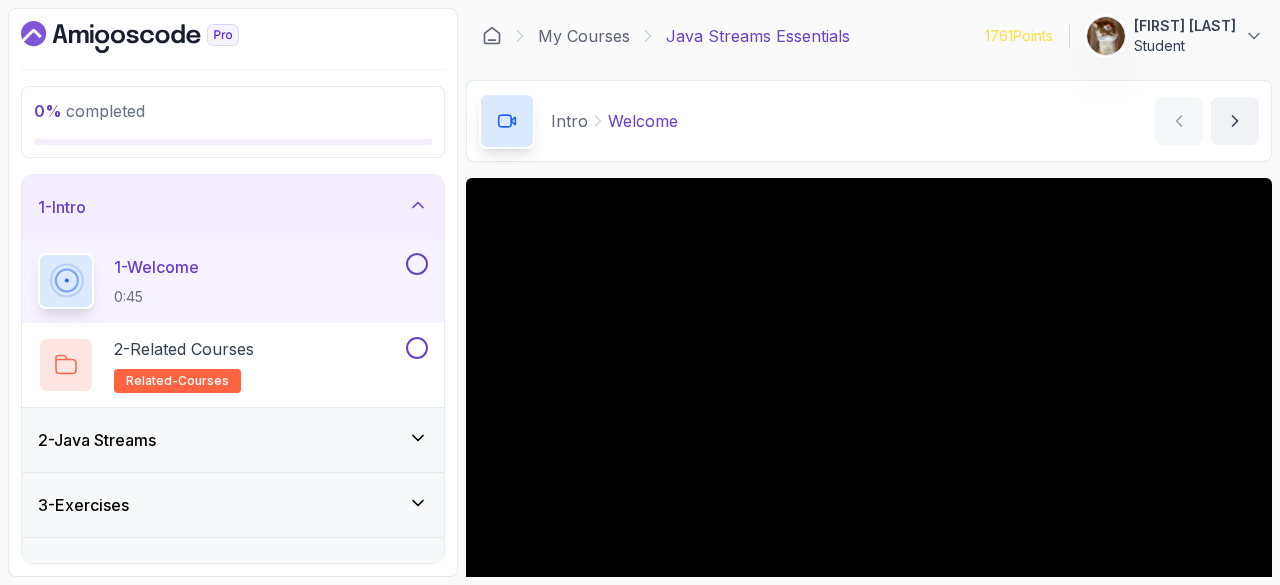 type 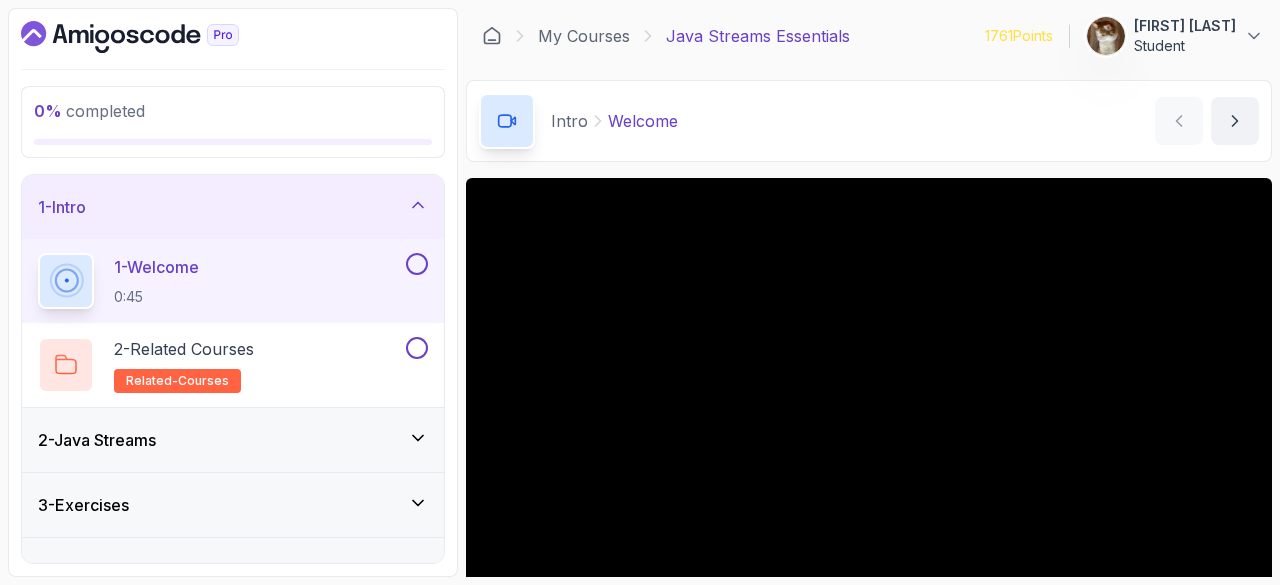 scroll, scrollTop: 0, scrollLeft: 0, axis: both 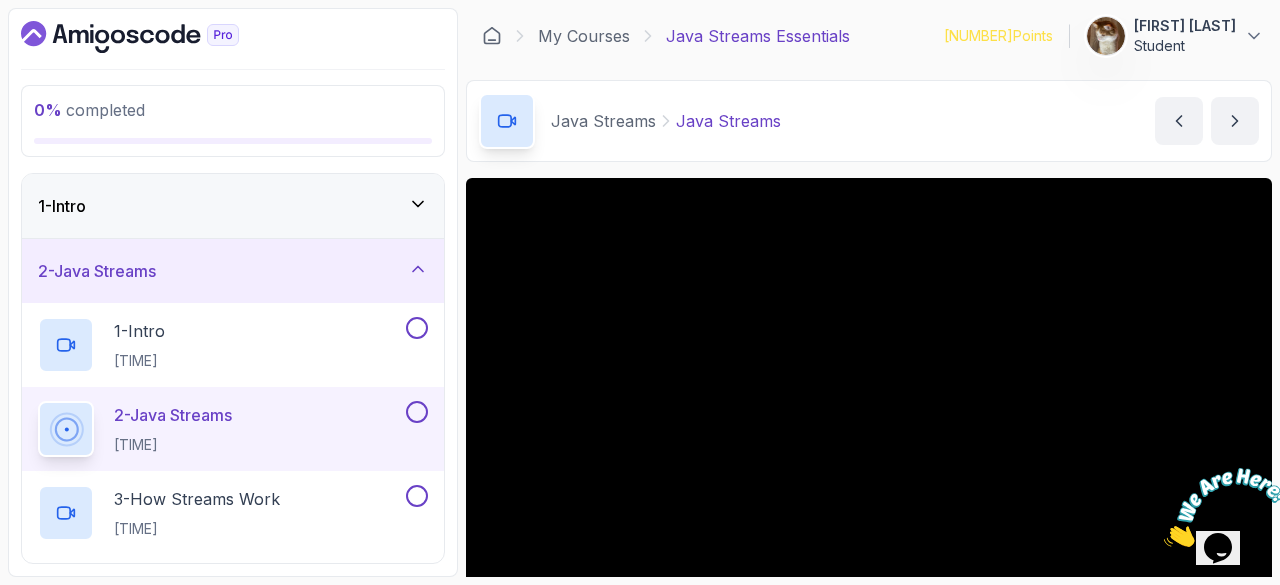 click on "1  -  Intro" at bounding box center (233, 206) 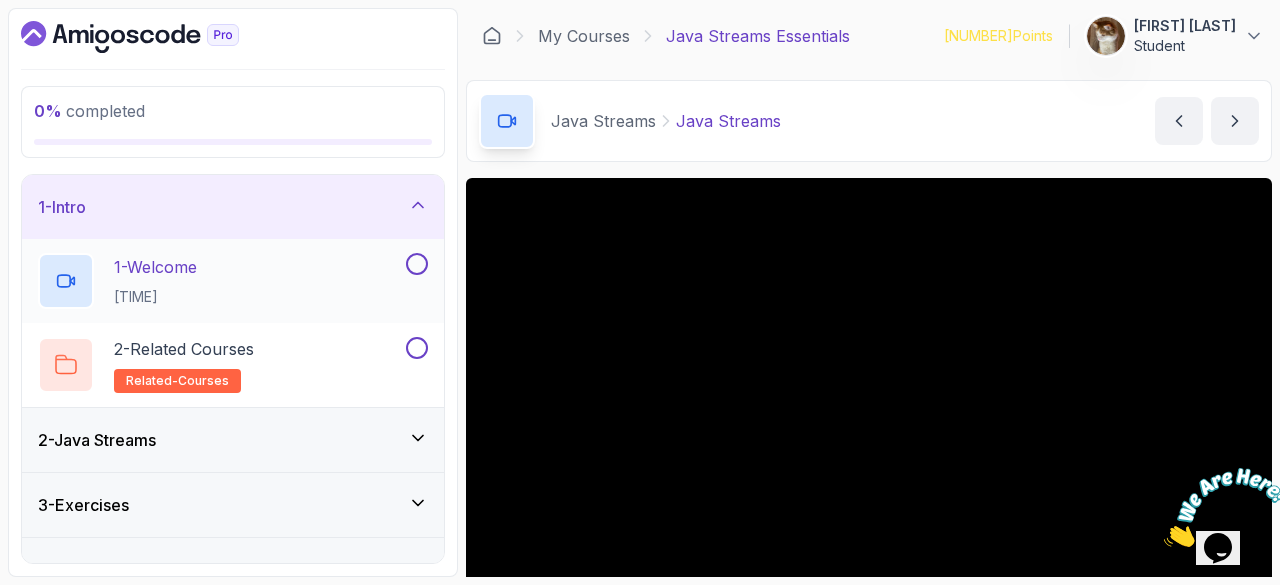 click on "1  -  Welcome 0:45" at bounding box center (220, 281) 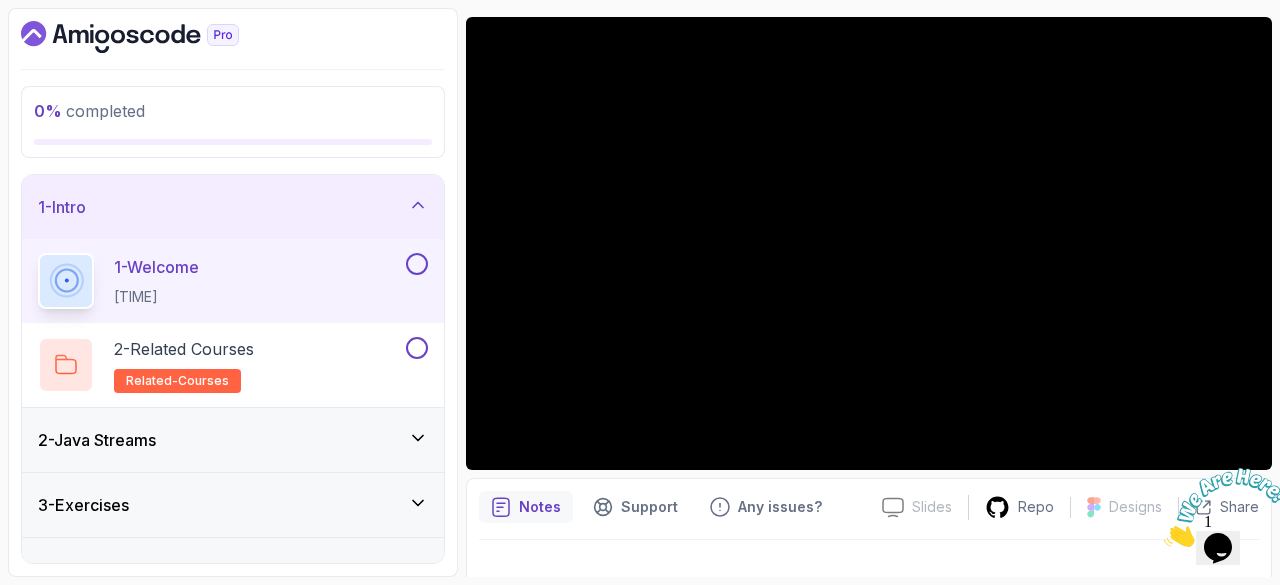 scroll, scrollTop: 163, scrollLeft: 0, axis: vertical 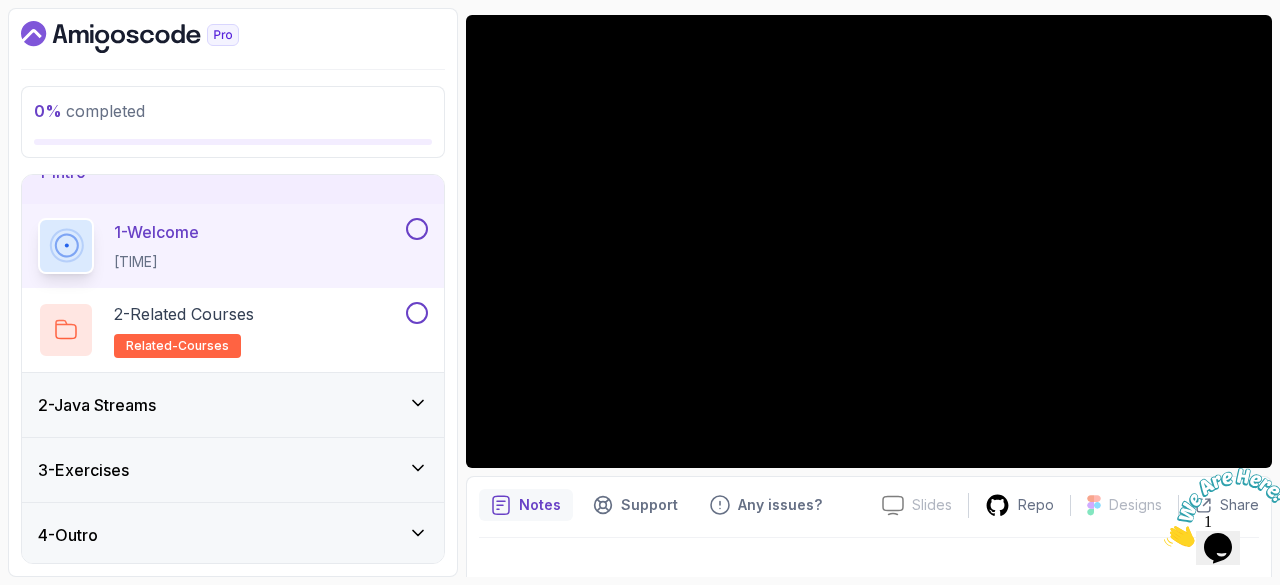 click on "3  -  Exercises" at bounding box center (233, 470) 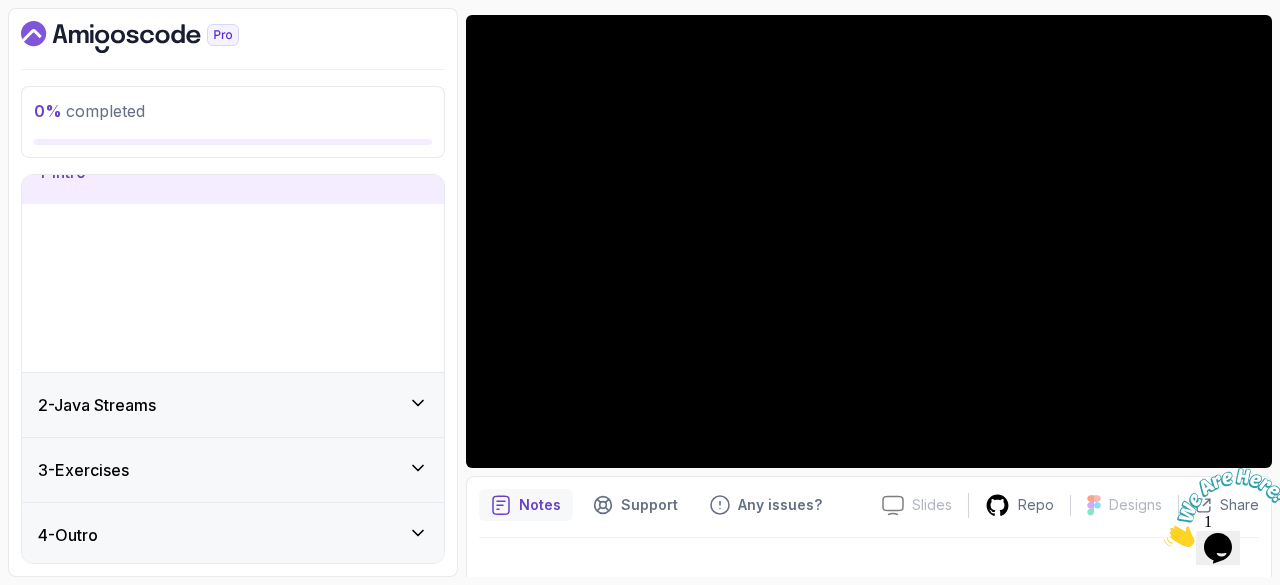 scroll, scrollTop: 0, scrollLeft: 0, axis: both 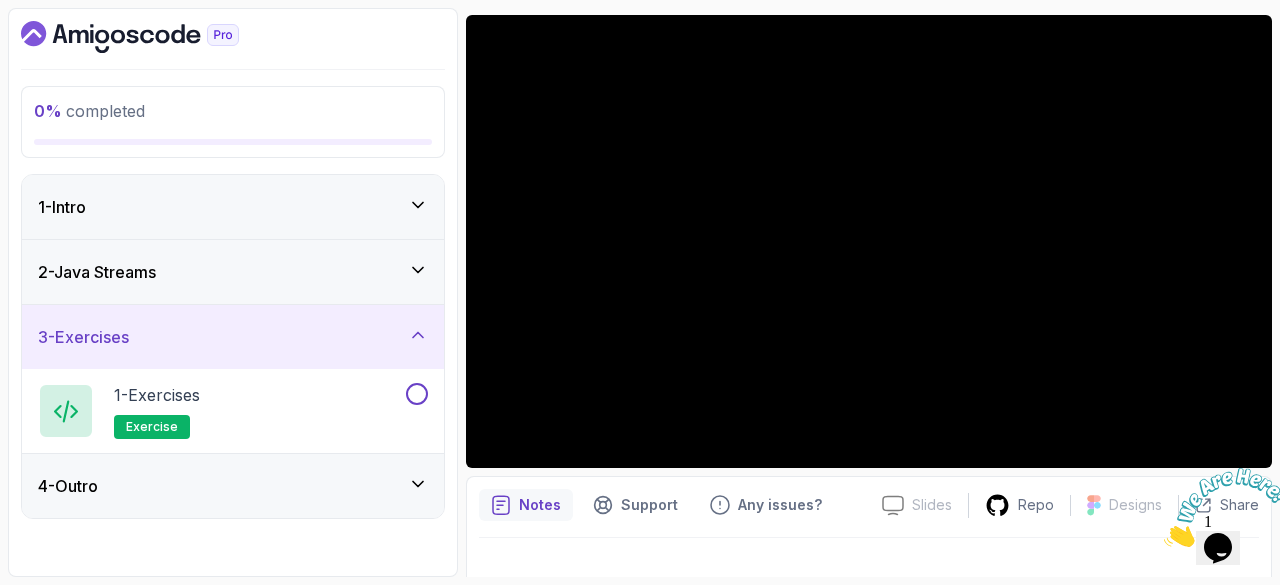 click on "3  -  Exercises" at bounding box center (233, 337) 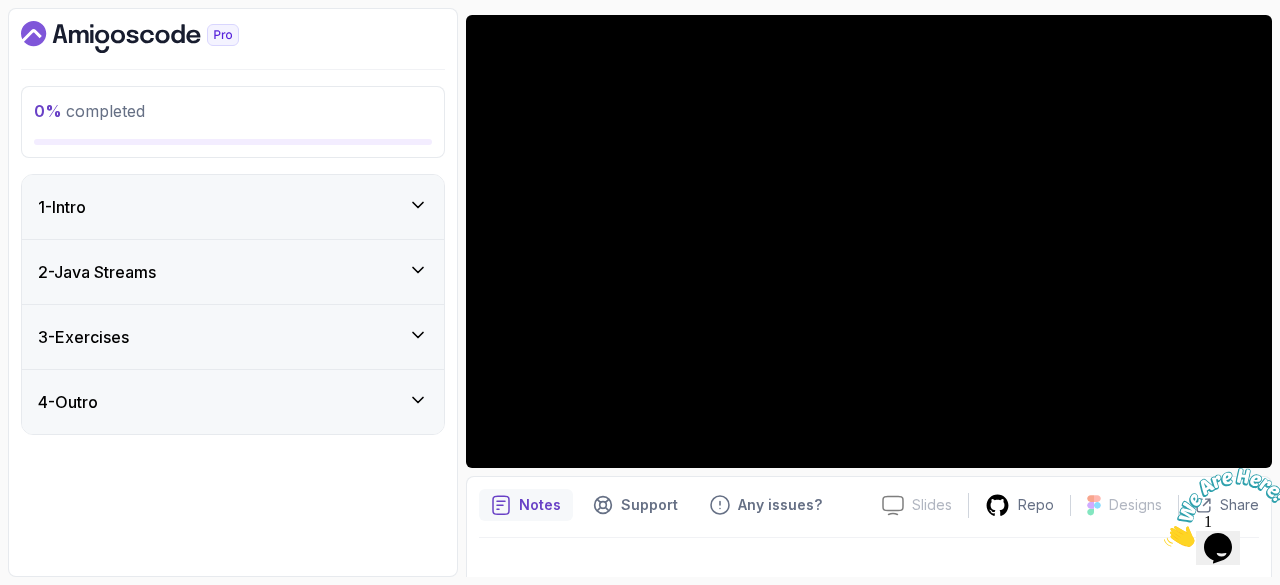 click on "1  -  Intro" at bounding box center (233, 207) 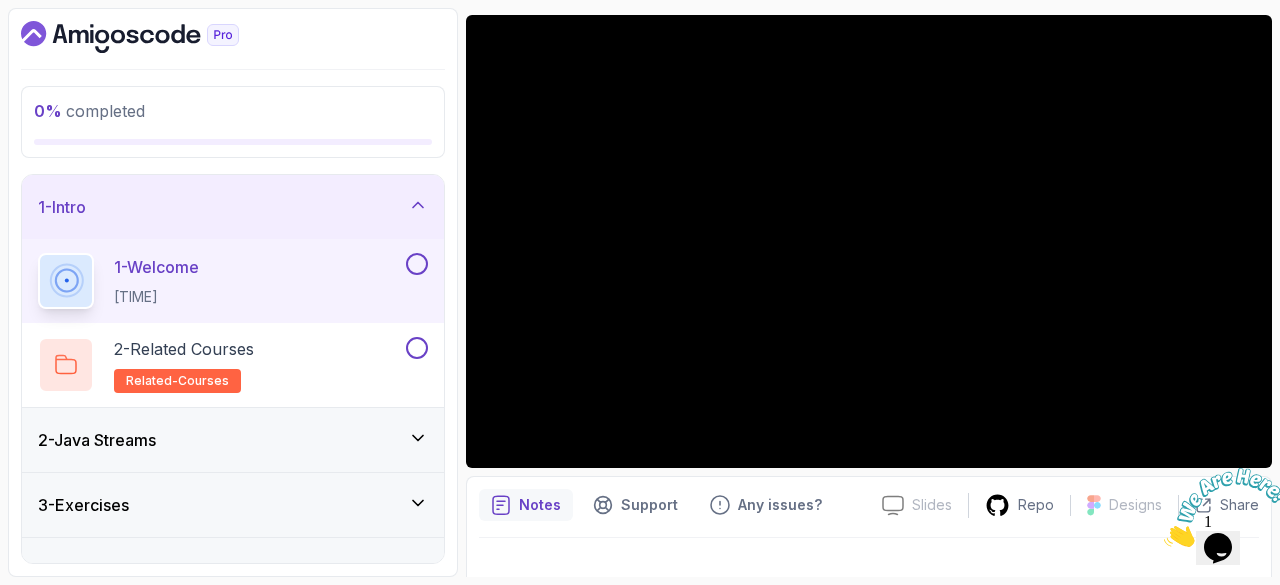 click at bounding box center (417, 264) 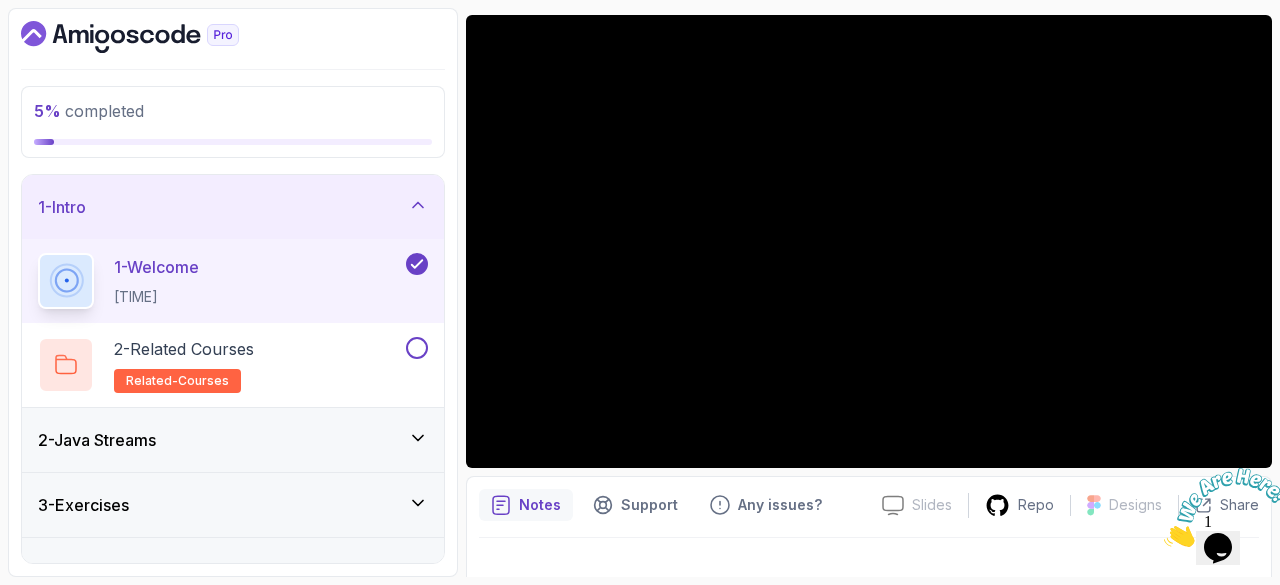 click at bounding box center (1226, 507) 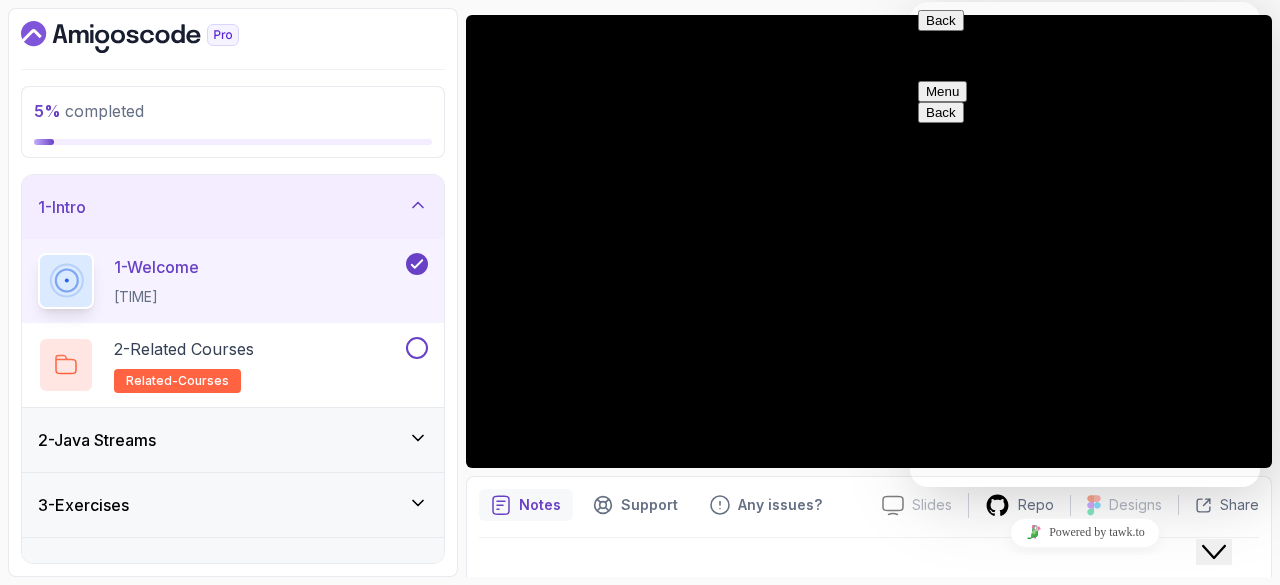 drag, startPoint x: 1264, startPoint y: 579, endPoint x: 1224, endPoint y: 534, distance: 60.207973 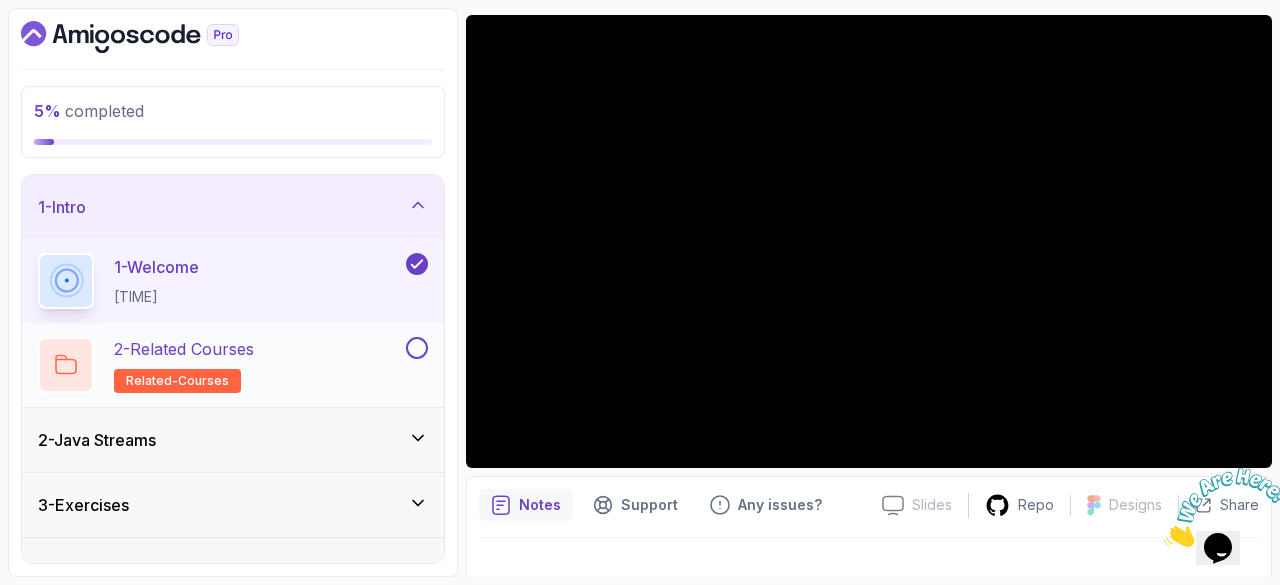 click at bounding box center (417, 348) 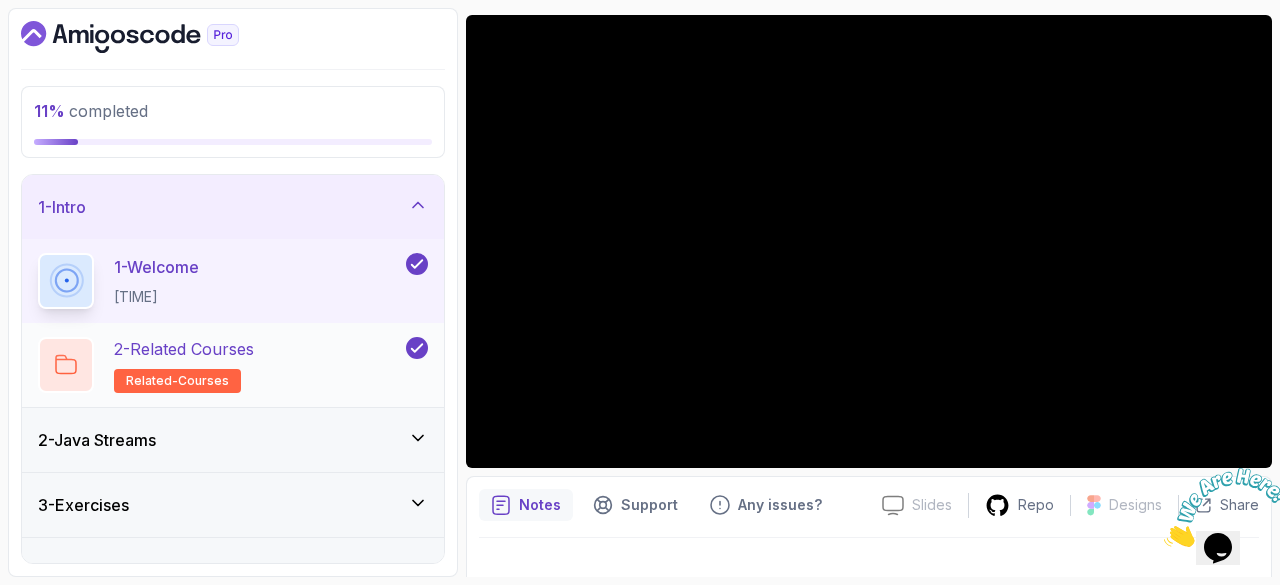 click on "2  -  Related Courses" at bounding box center [184, 349] 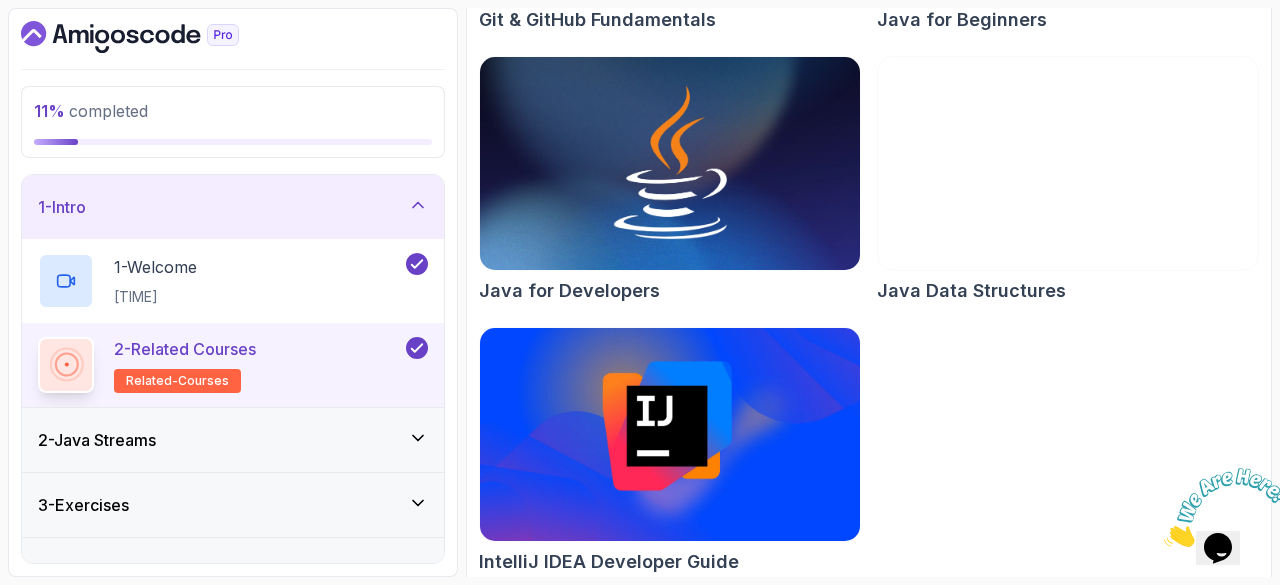 scroll, scrollTop: 538, scrollLeft: 0, axis: vertical 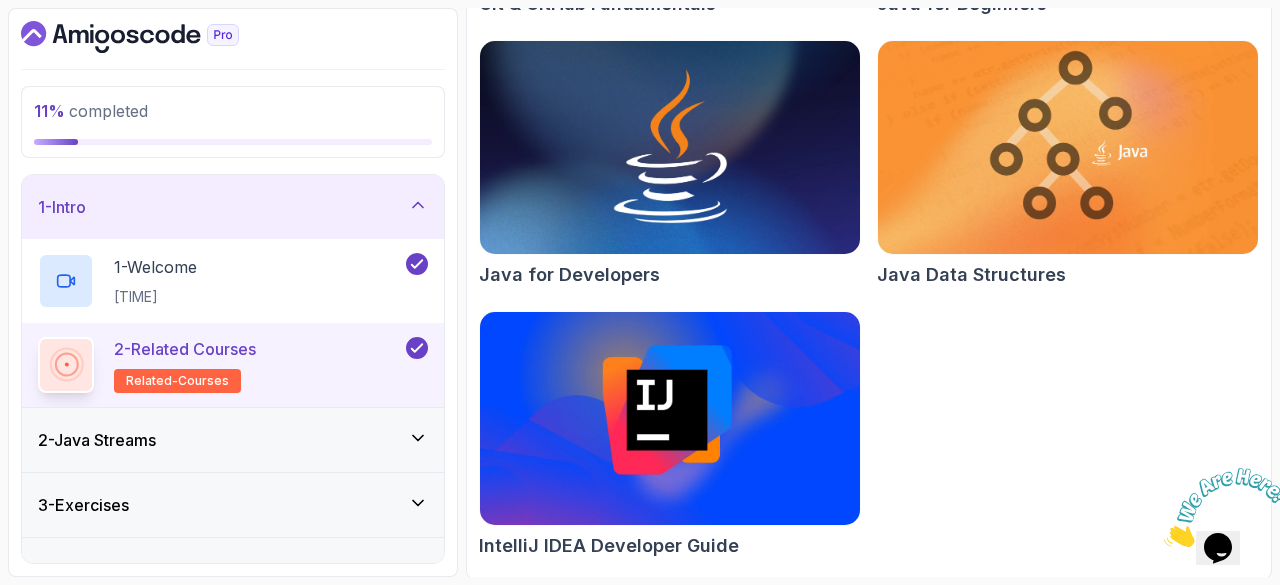 click on "2  -  Java Streams" at bounding box center (233, 440) 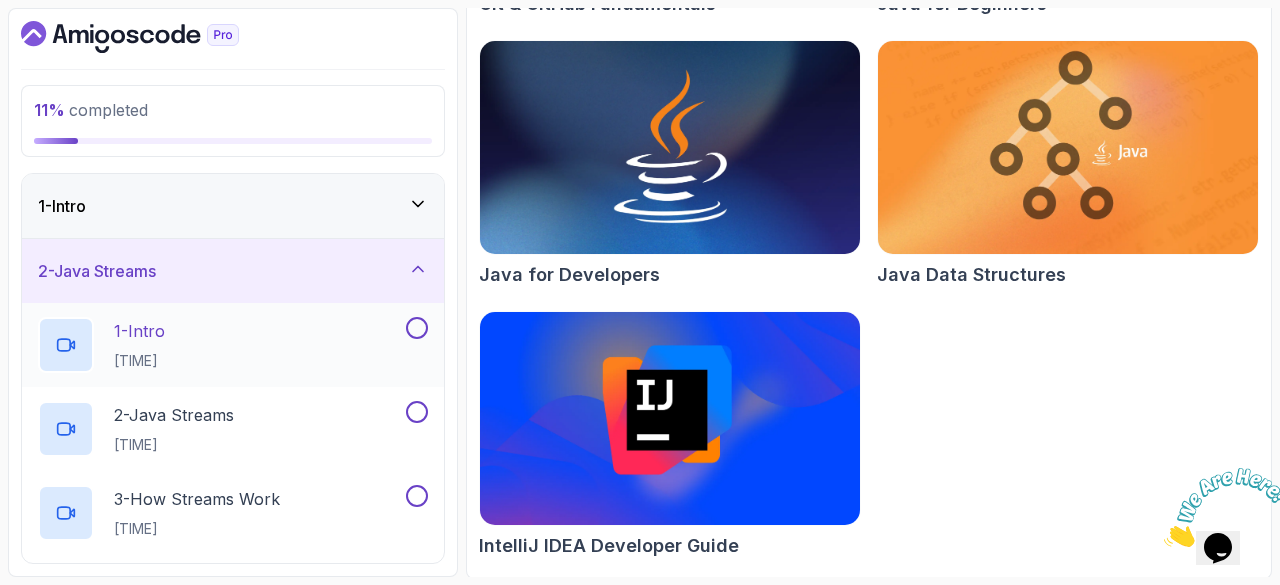 click on "1  -  Intro" at bounding box center [139, 331] 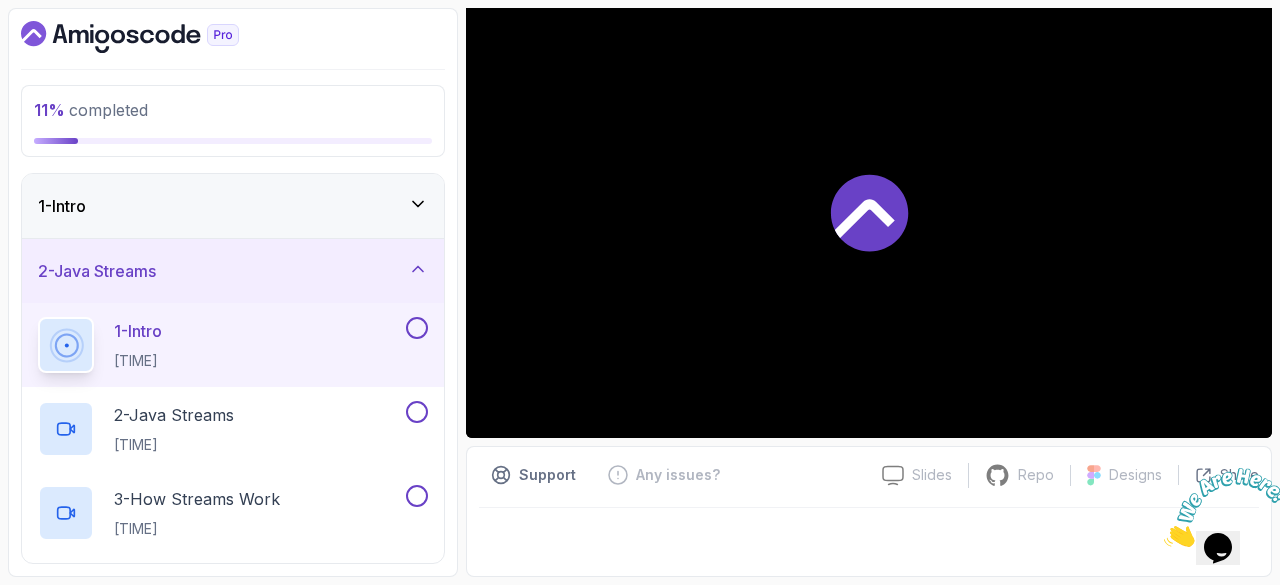 scroll, scrollTop: 192, scrollLeft: 0, axis: vertical 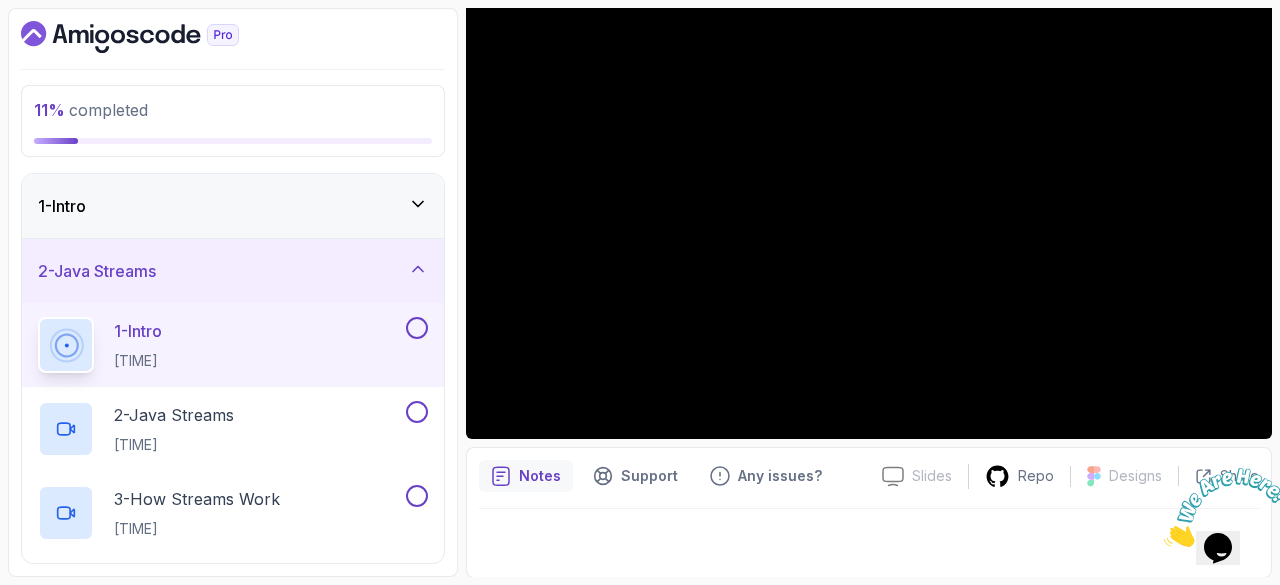 type 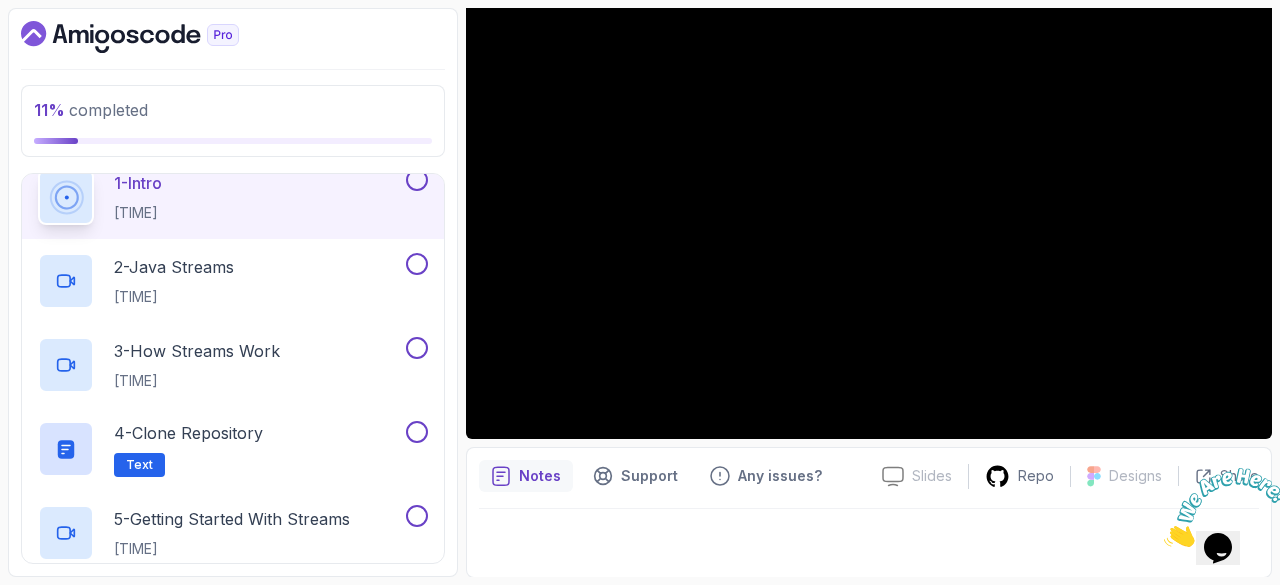 scroll, scrollTop: 144, scrollLeft: 0, axis: vertical 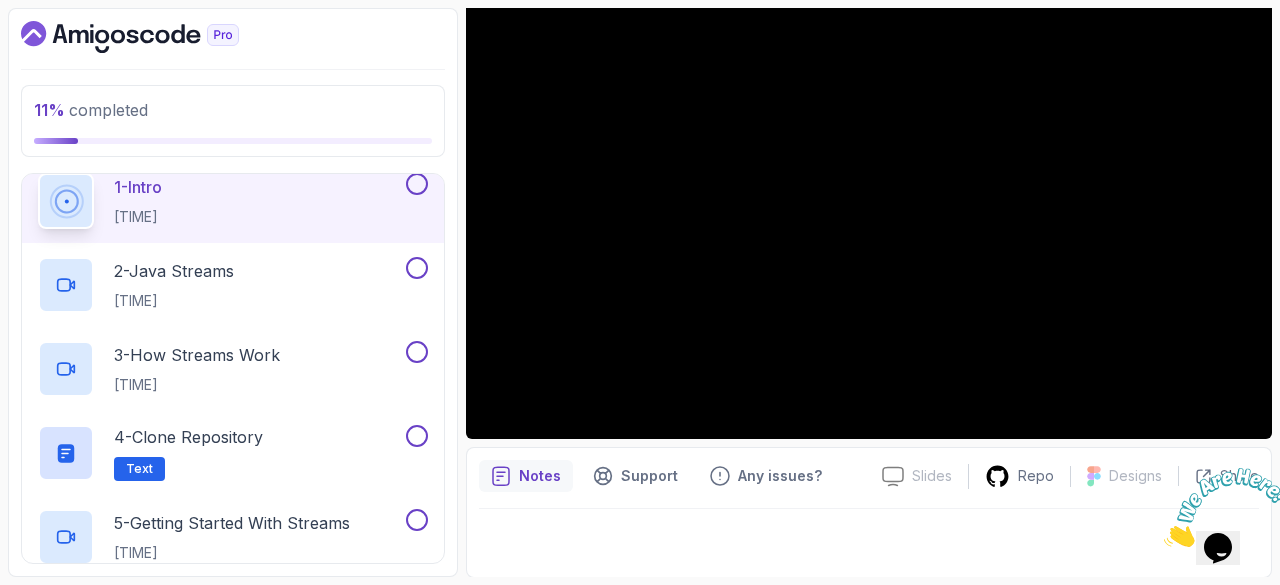 click at bounding box center (417, 184) 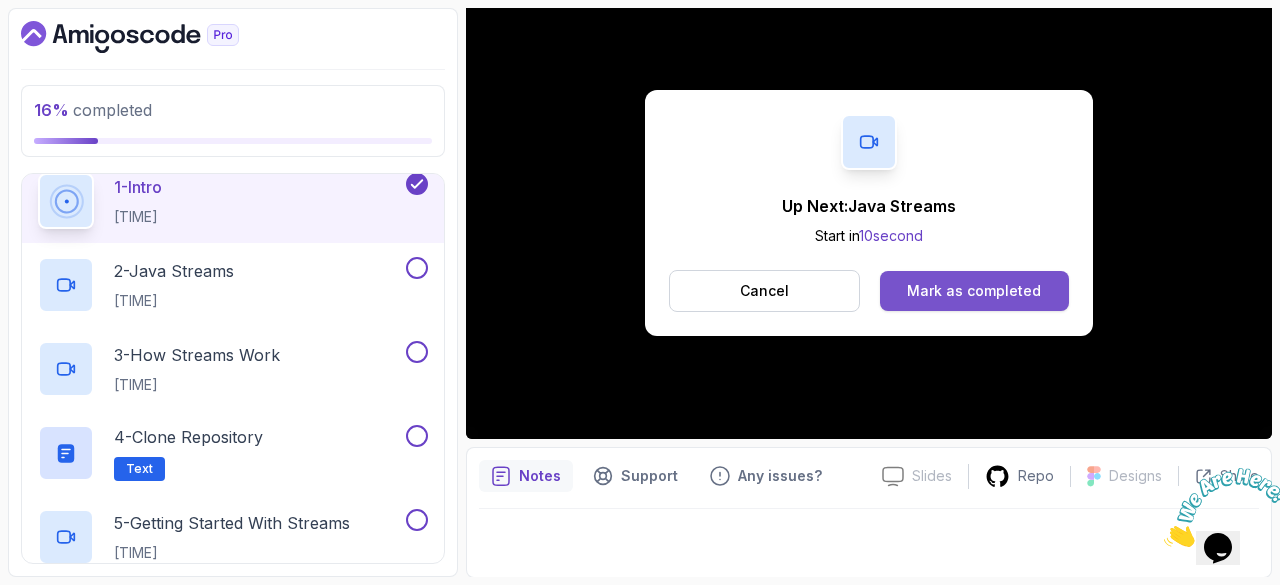 click on "Mark as completed" at bounding box center [974, 291] 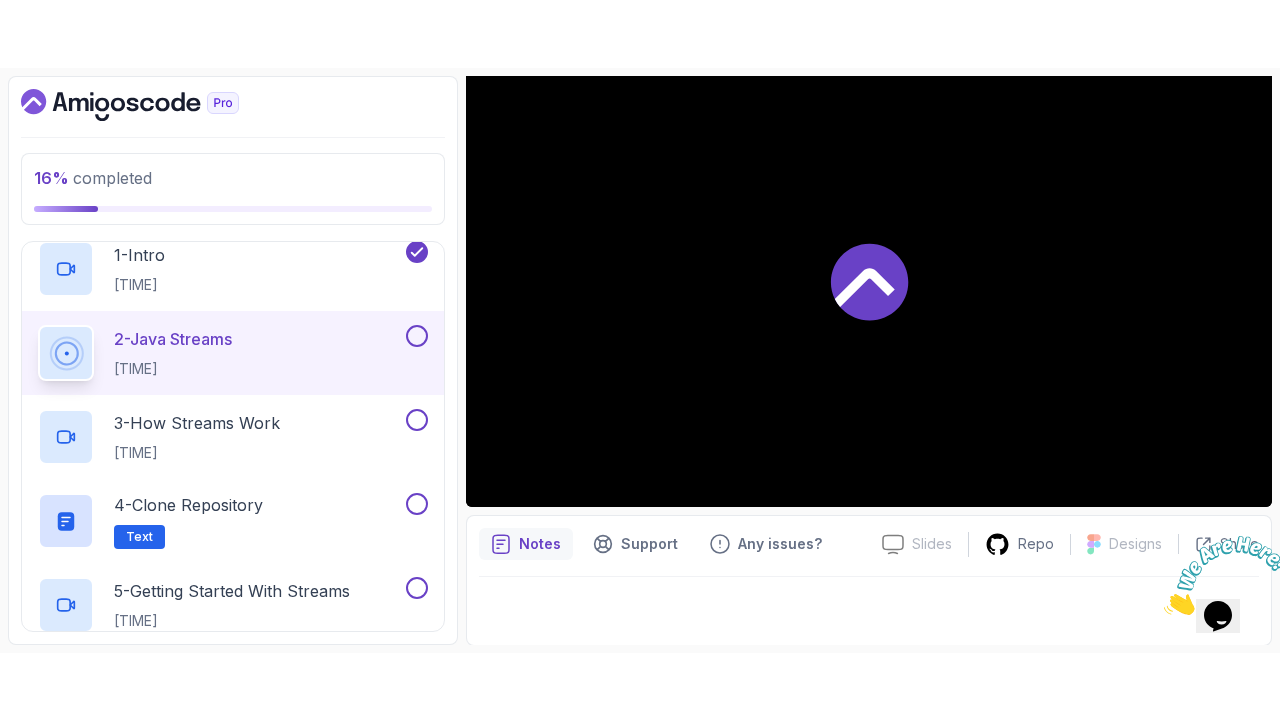 scroll, scrollTop: 158, scrollLeft: 0, axis: vertical 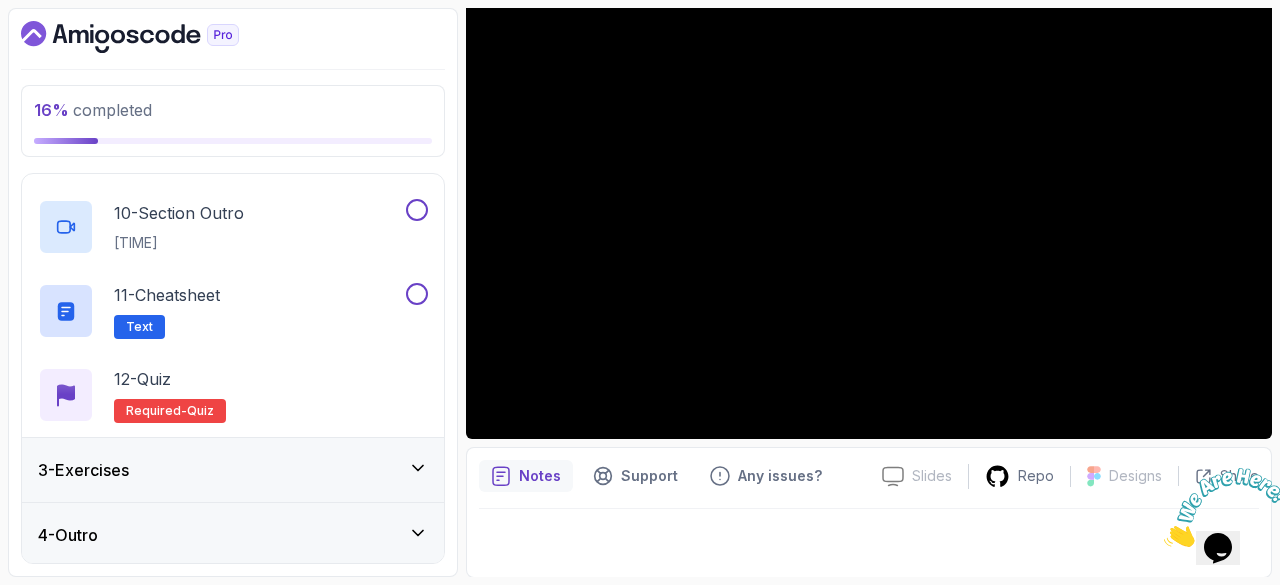 click on "4  -  Outro" at bounding box center (233, 535) 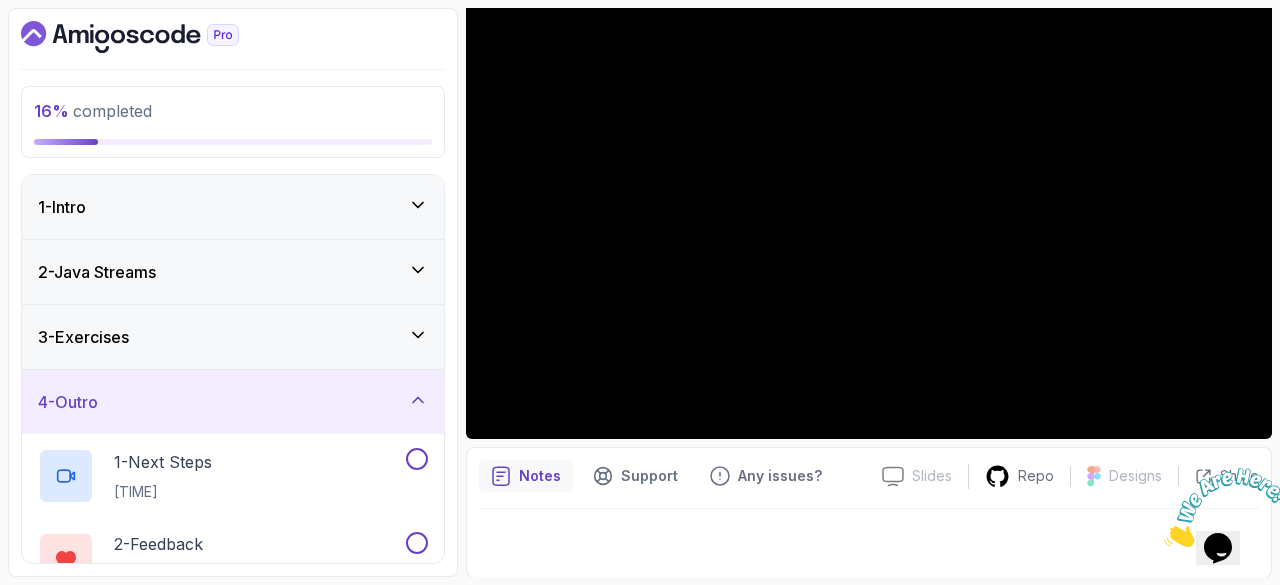 scroll, scrollTop: 203, scrollLeft: 0, axis: vertical 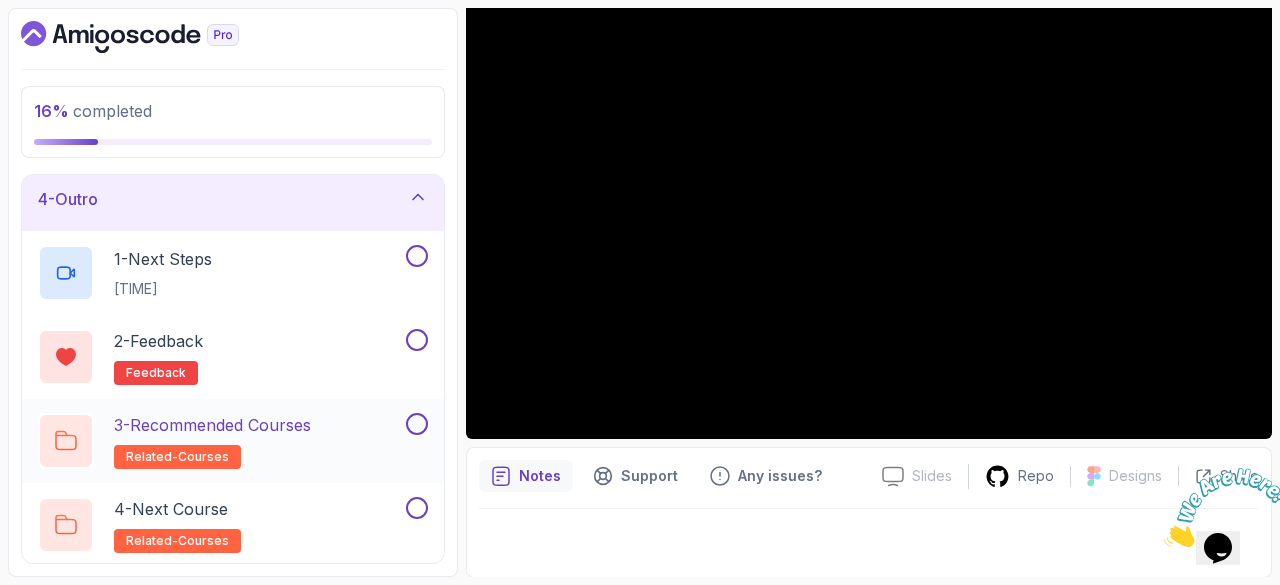 click on "3  -  Recommended Courses" at bounding box center [212, 425] 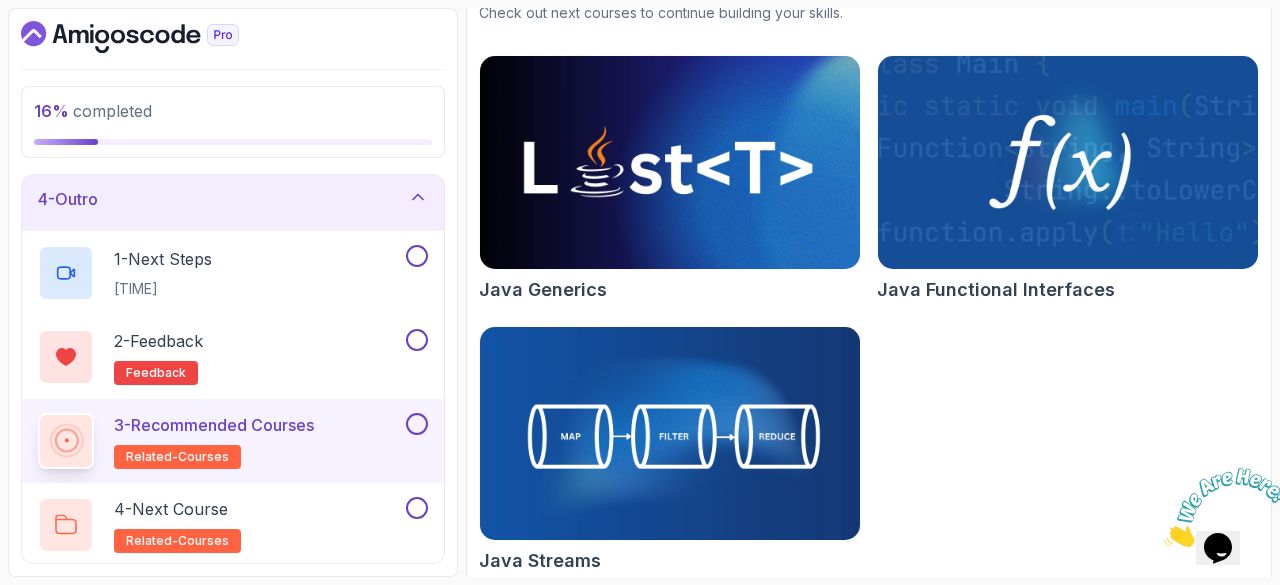 scroll, scrollTop: 267, scrollLeft: 0, axis: vertical 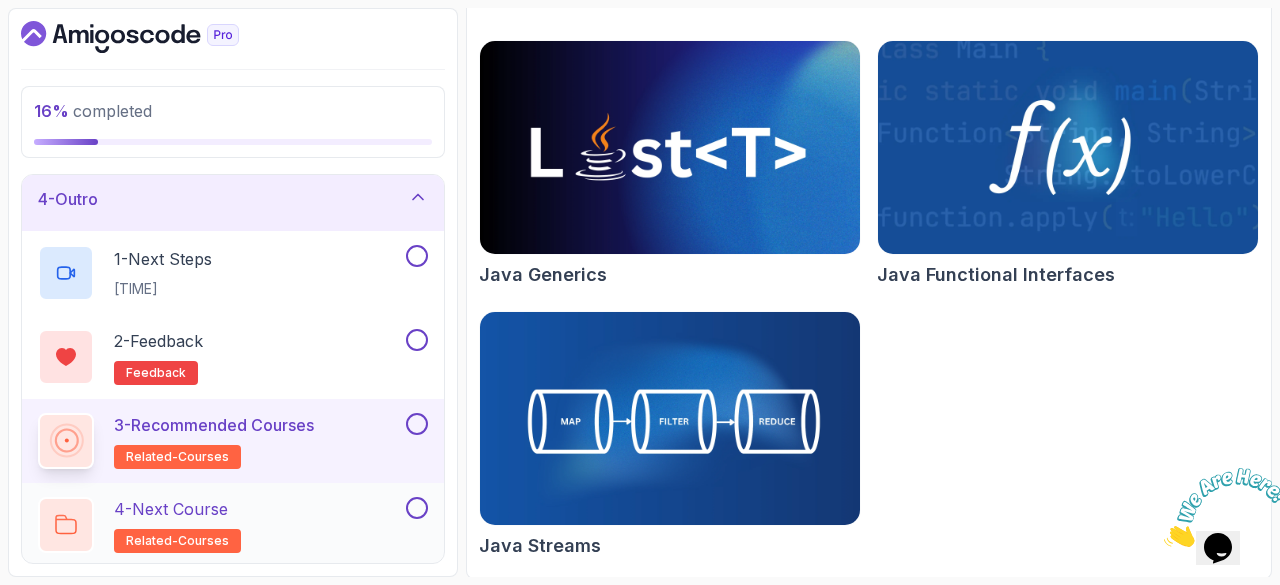 click on "4  -  Next Course" at bounding box center (171, 509) 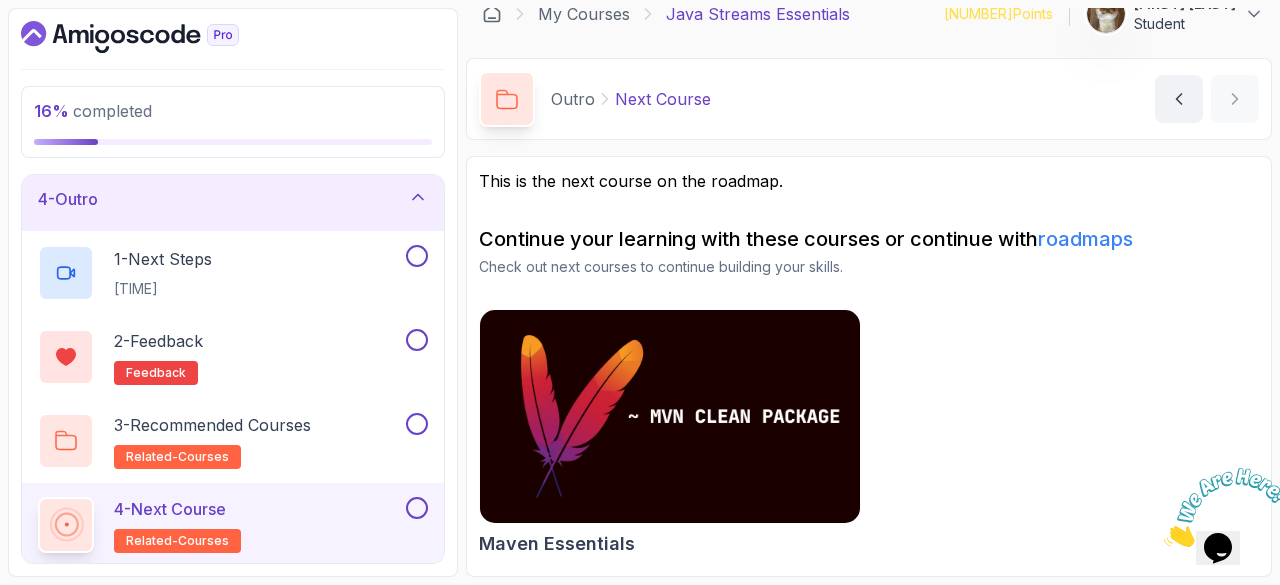 scroll, scrollTop: 20, scrollLeft: 0, axis: vertical 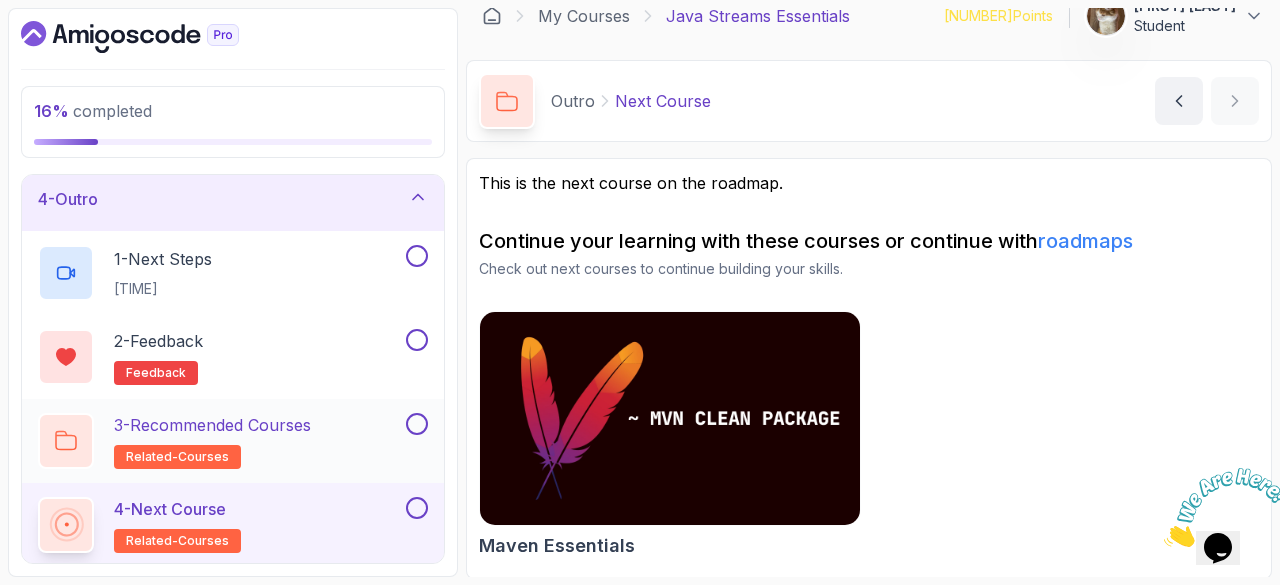 click on "3  -  Recommended Courses related-courses" at bounding box center [212, 441] 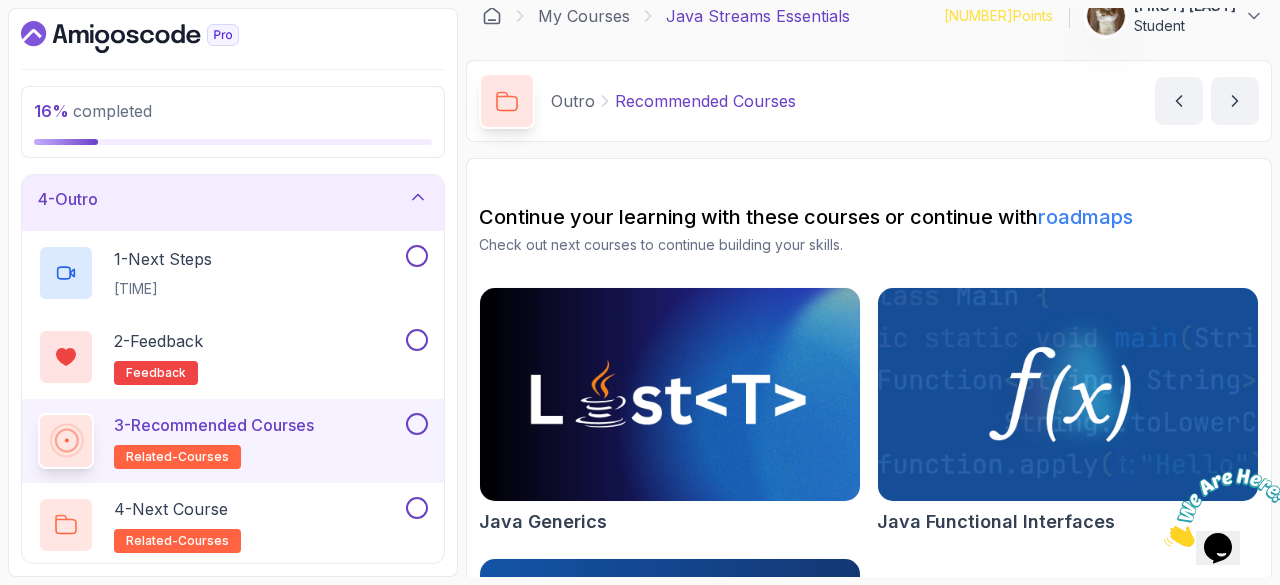 scroll, scrollTop: 267, scrollLeft: 0, axis: vertical 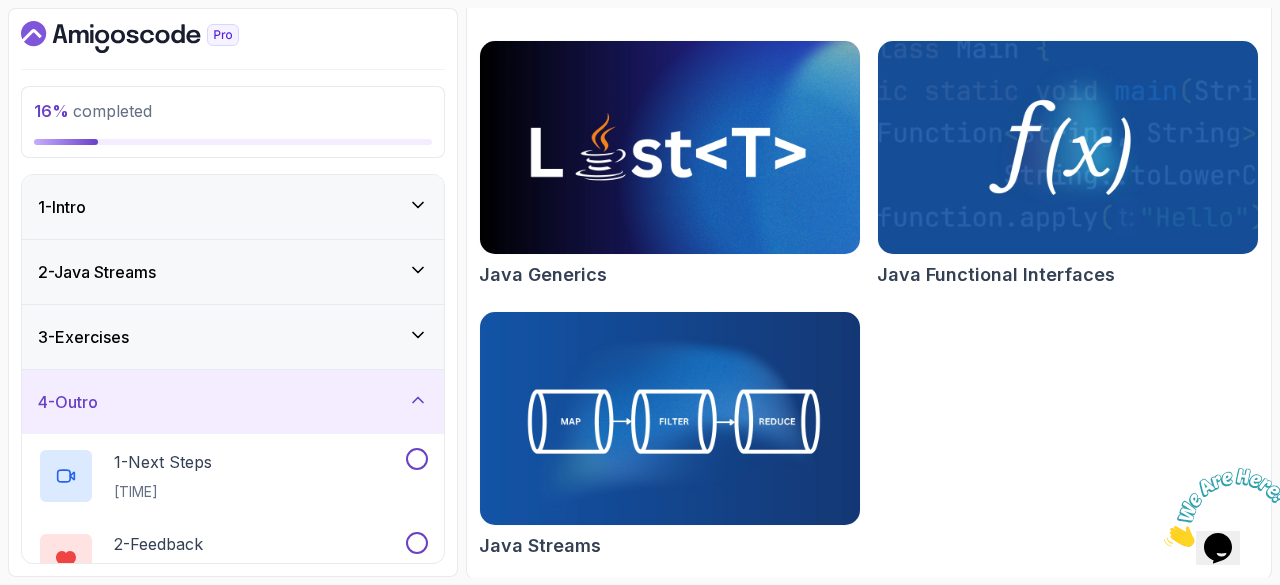 click on "2  -  Java Streams" at bounding box center (233, 272) 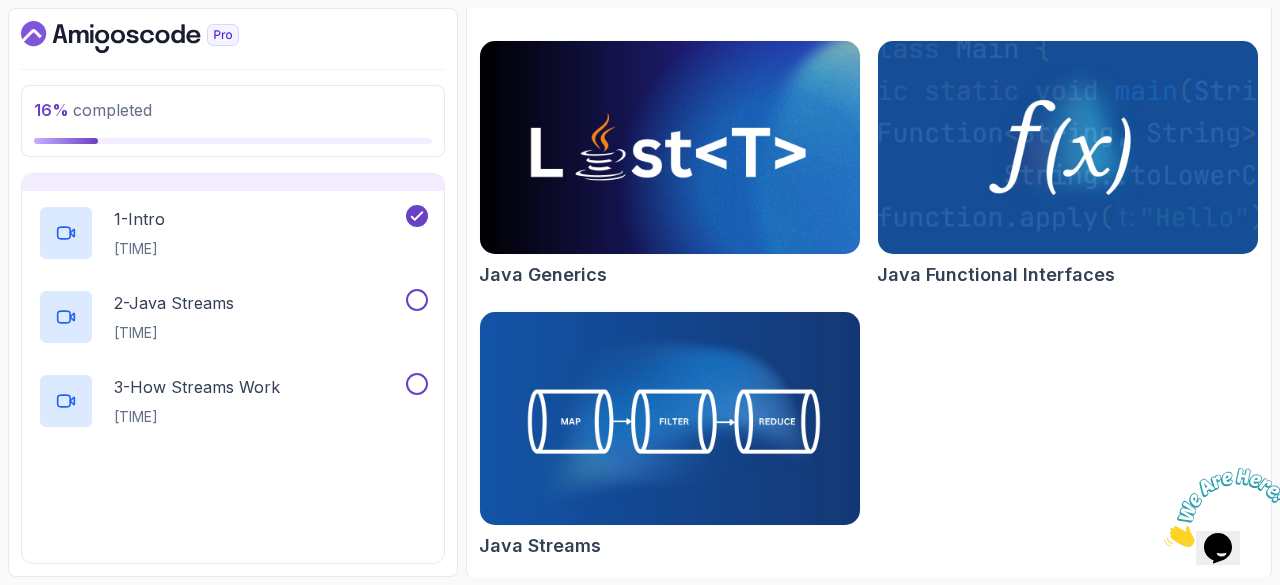 scroll, scrollTop: 113, scrollLeft: 0, axis: vertical 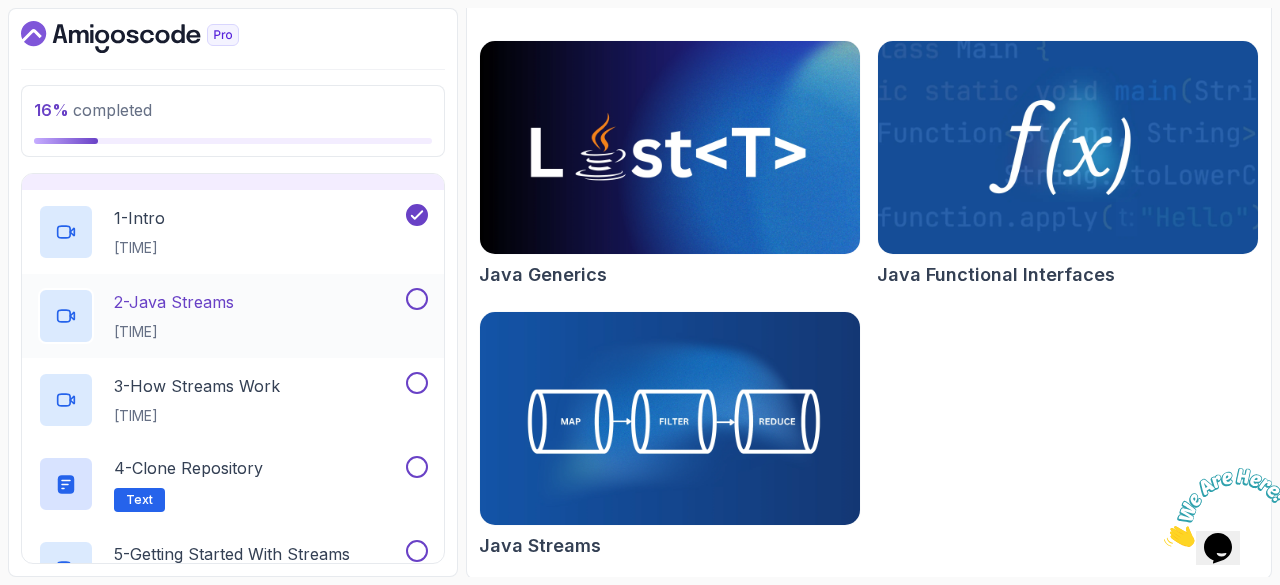 click on "2  -  Java Streams 3:29" at bounding box center [233, 316] 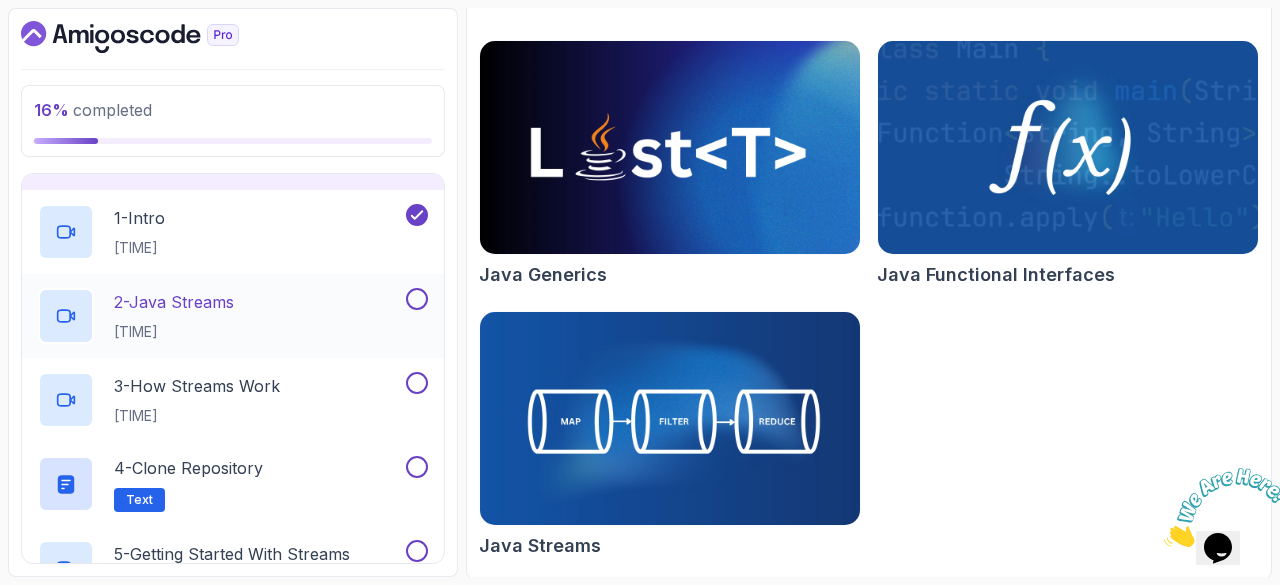 click at bounding box center [417, 299] 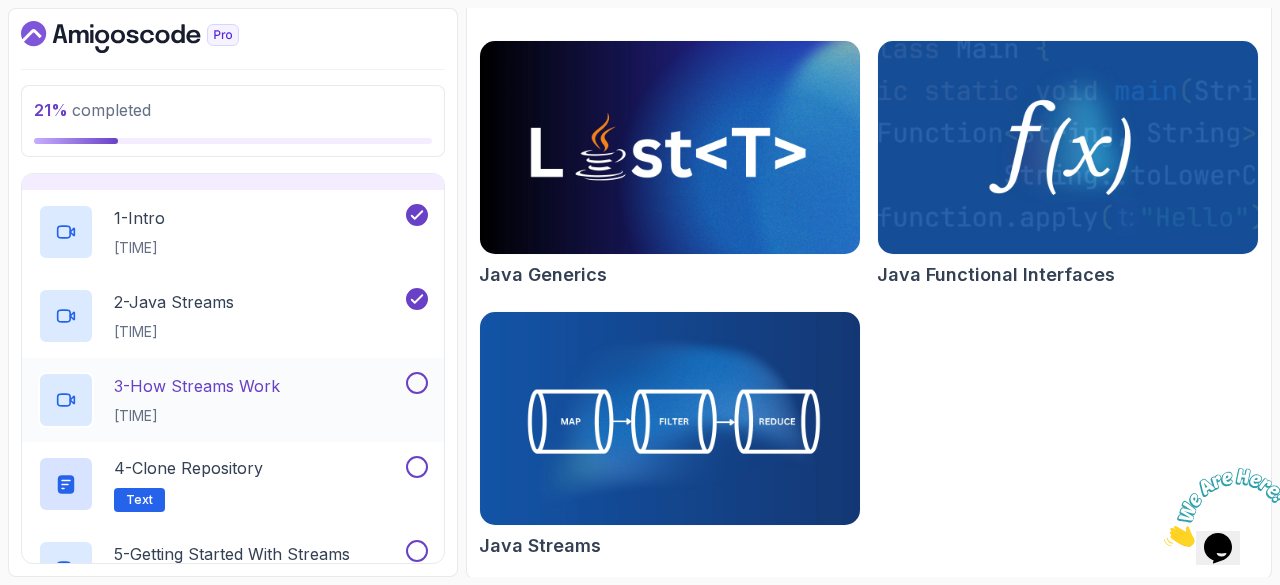 click on "3  -  How Streams Work" at bounding box center (197, 386) 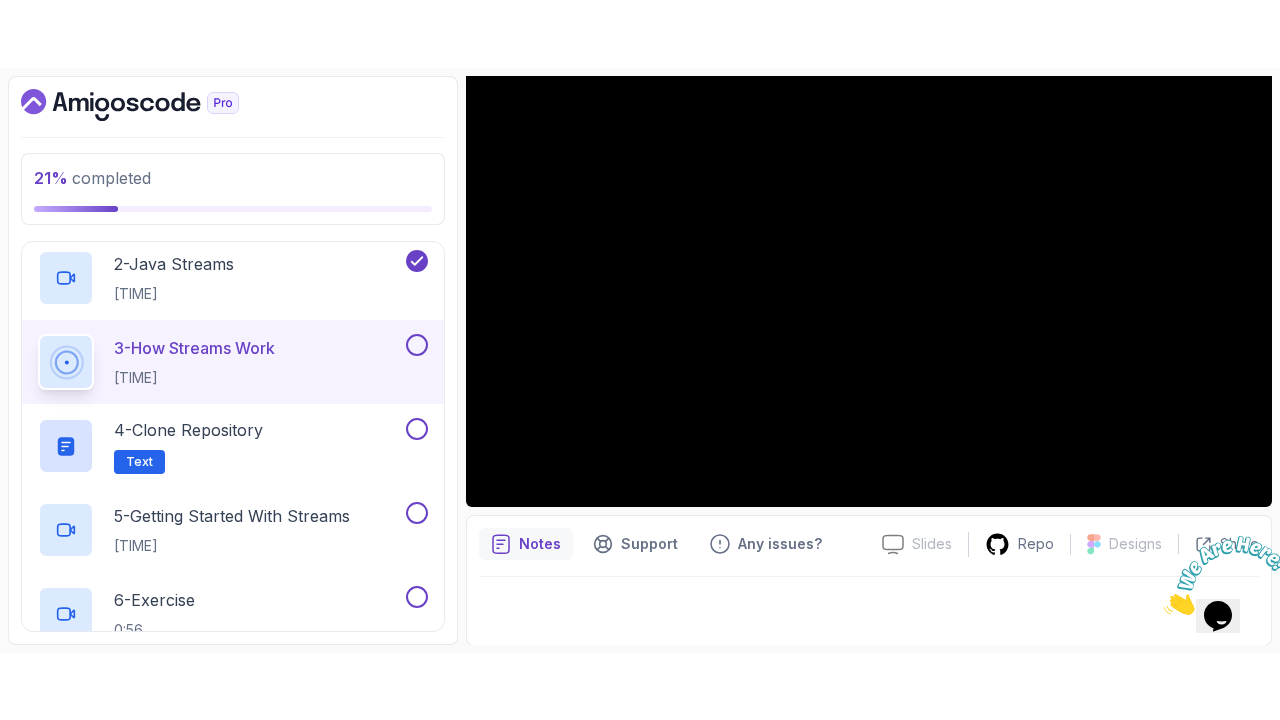 scroll, scrollTop: 218, scrollLeft: 0, axis: vertical 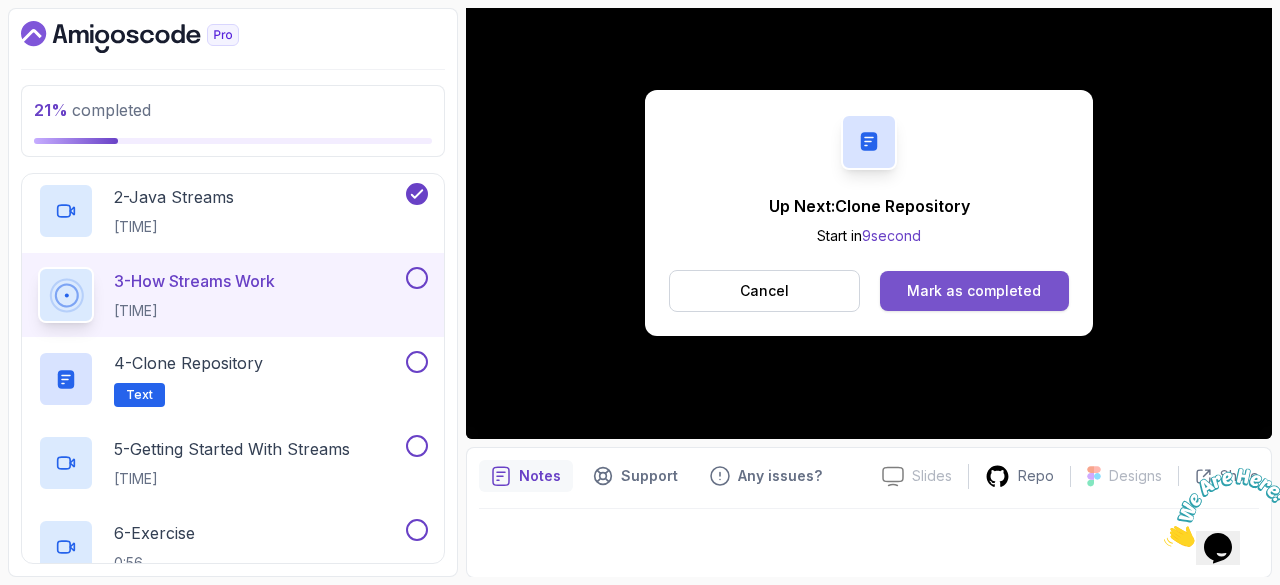 click on "Mark as completed" at bounding box center (974, 291) 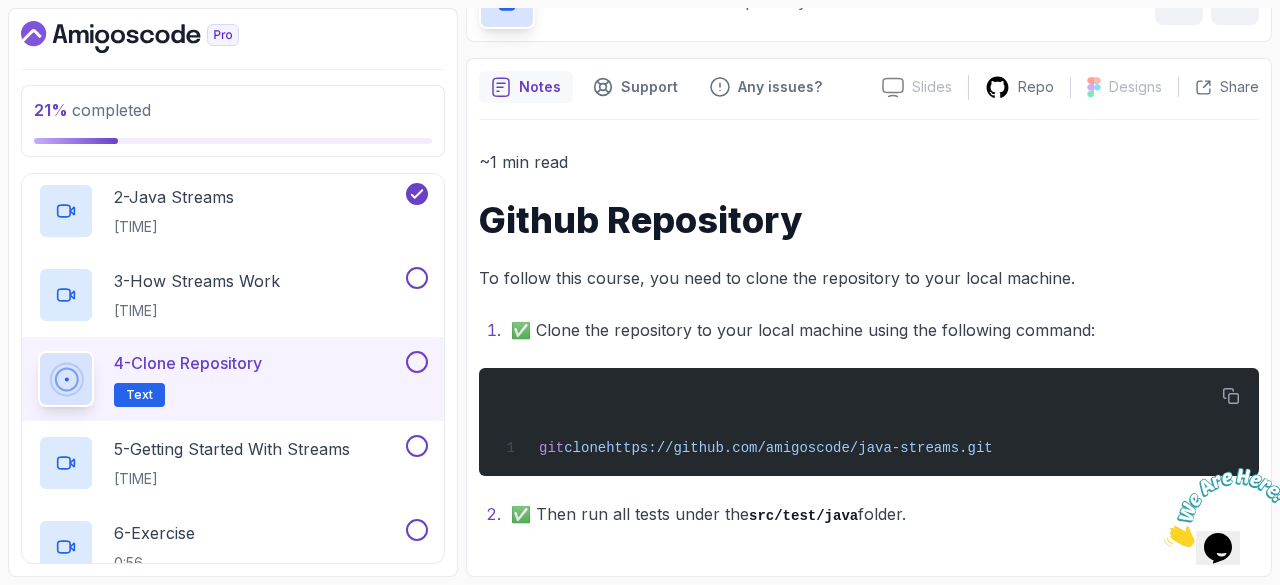 scroll, scrollTop: 119, scrollLeft: 0, axis: vertical 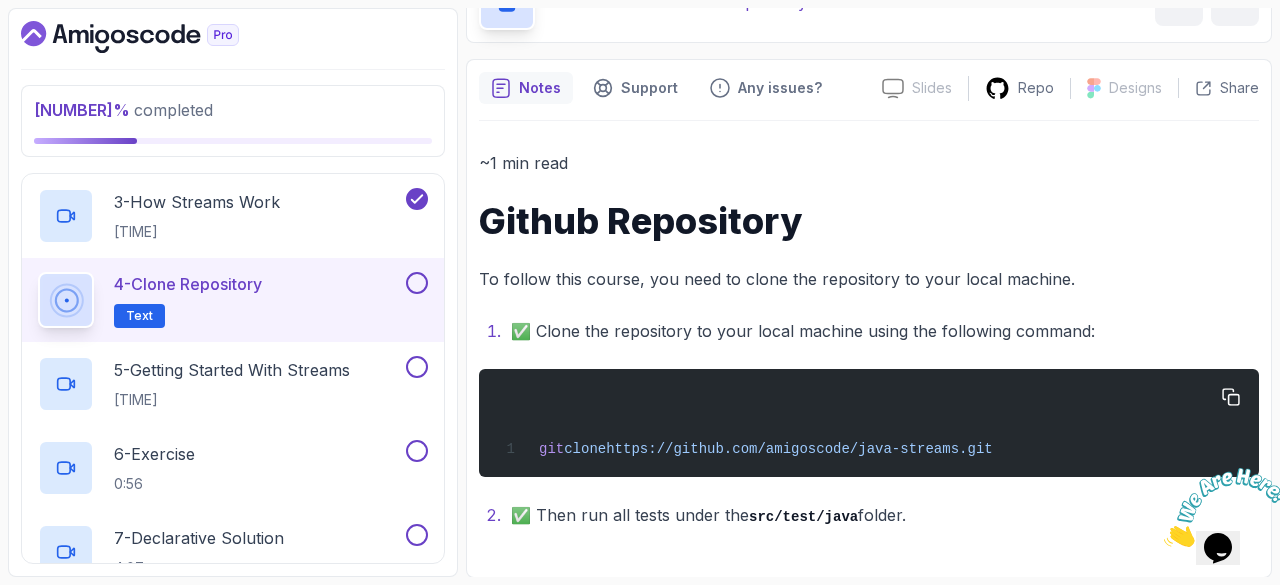 click on "git  clone  https://github.com/amigoscode/java-streams.git" at bounding box center [869, 423] 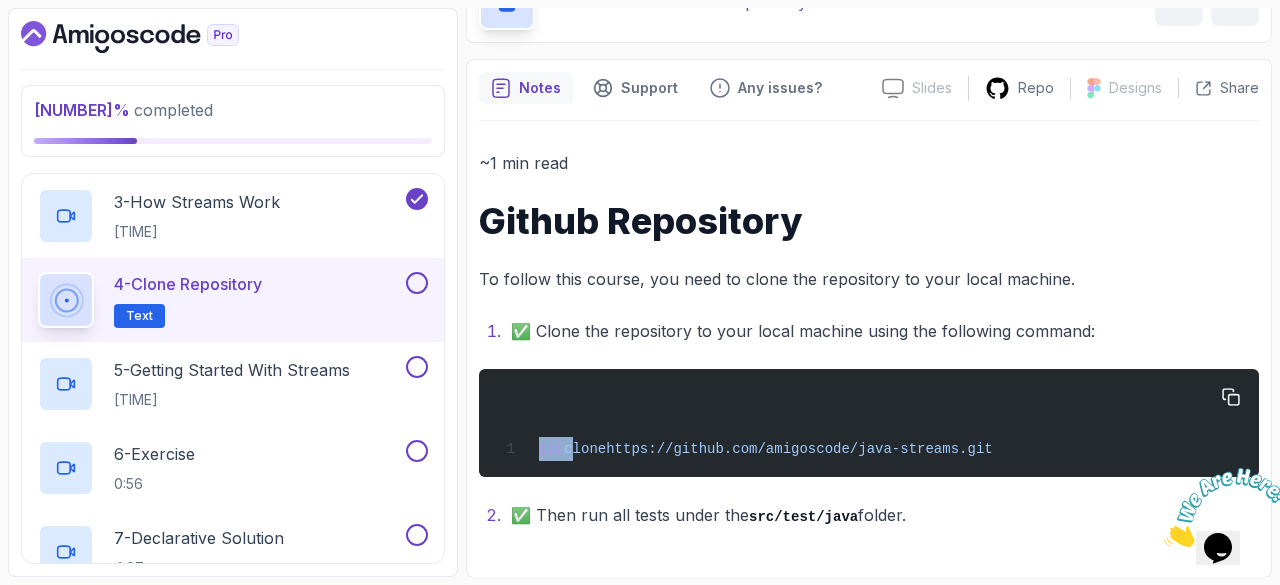 click on "git  clone  https://github.com/amigoscode/java-streams.git" at bounding box center (869, 423) 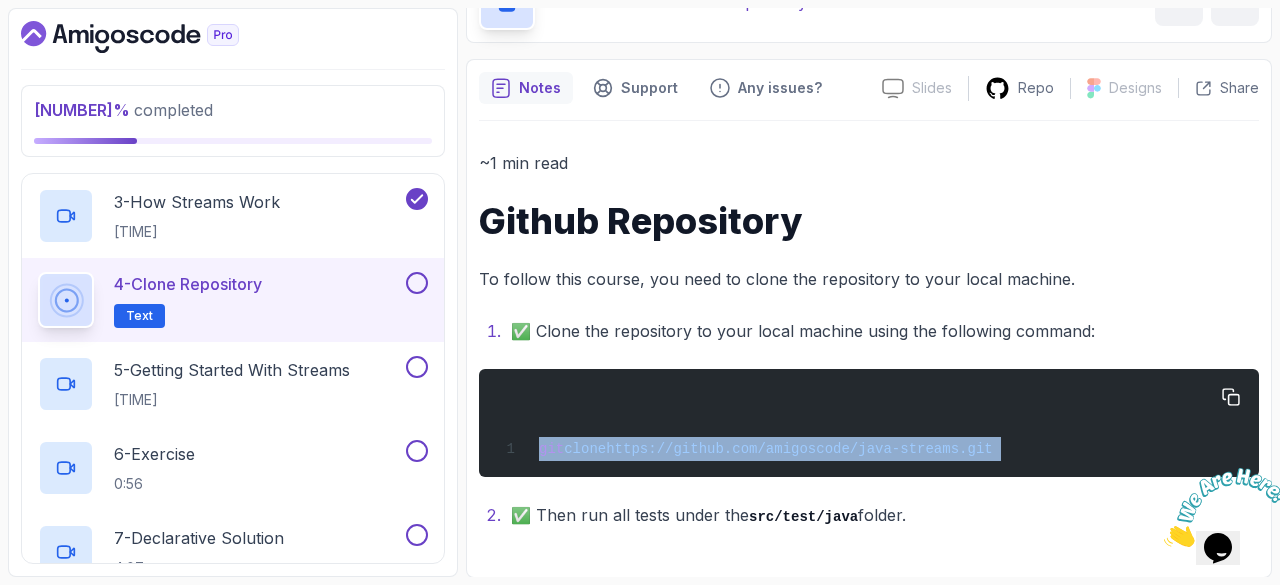 click on "git  clone  https://github.com/amigoscode/java-streams.git" at bounding box center (869, 423) 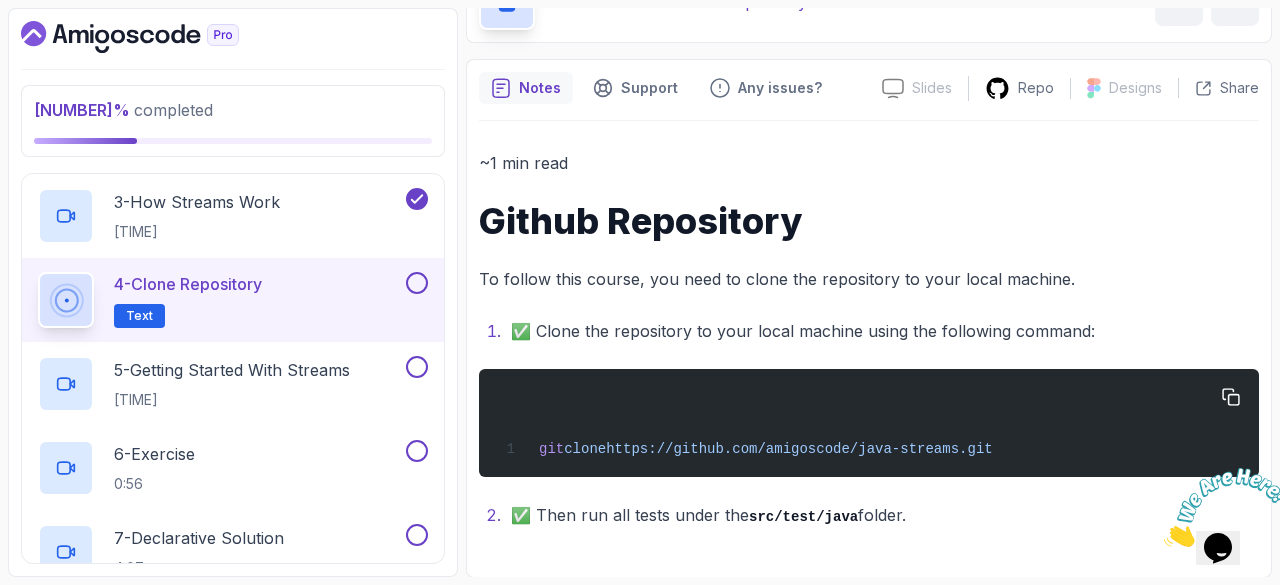 click on "clone" at bounding box center (585, 449) 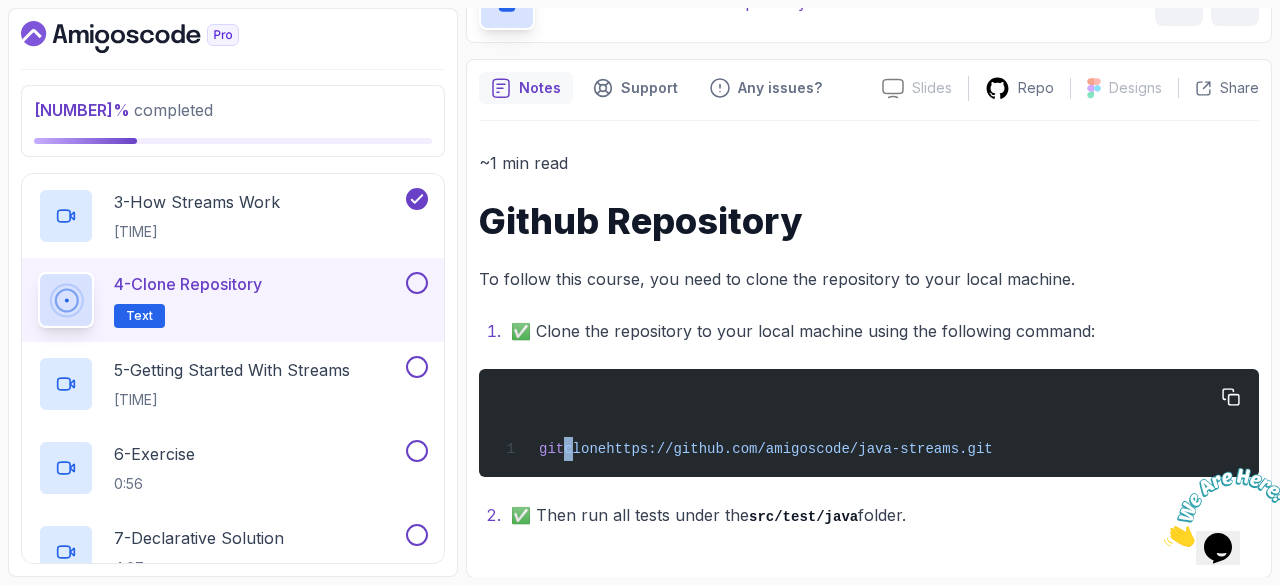 click on "clone" at bounding box center (585, 449) 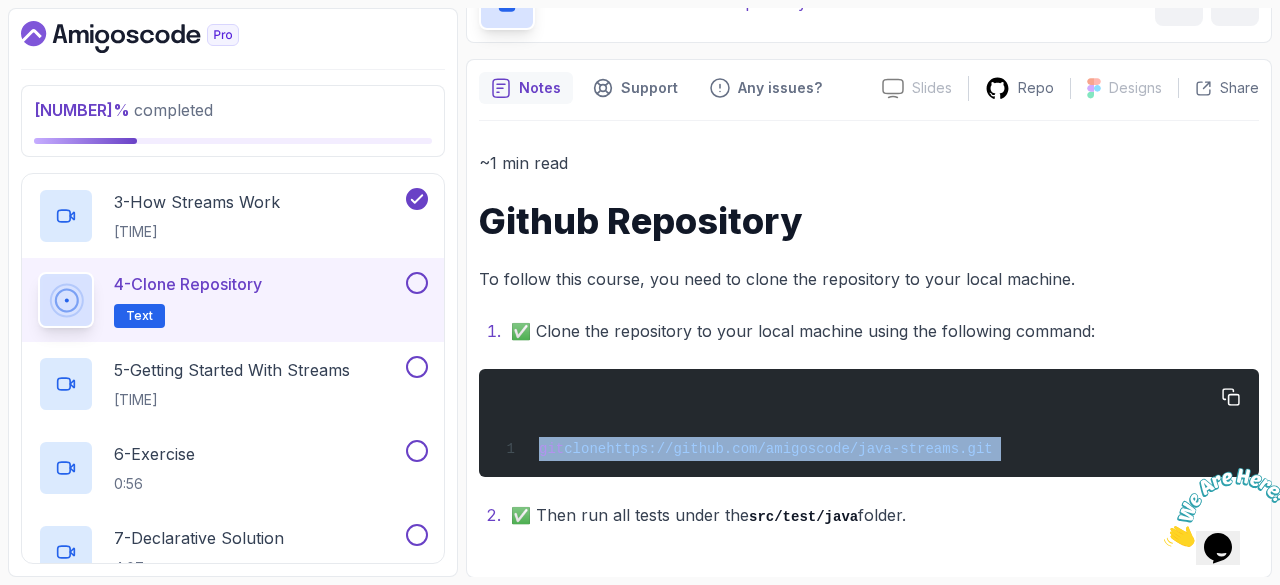 click on "clone" at bounding box center (585, 449) 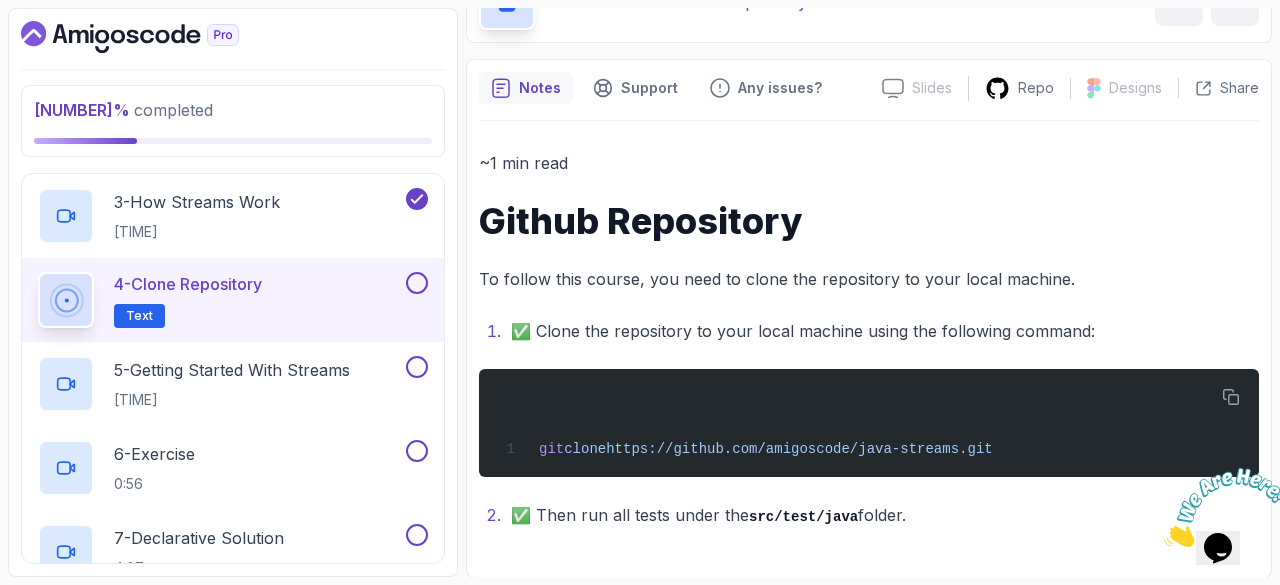 click on "~1 min read Github Repository
To follow this course, you need to clone the repository to your local machine.
✅ Clone the repository to your local machine using the following command:
git  clone  https://github.com/amigoscode/java-streams.git
✅ Then run all tests under the  src/test/java  folder." at bounding box center (869, 339) 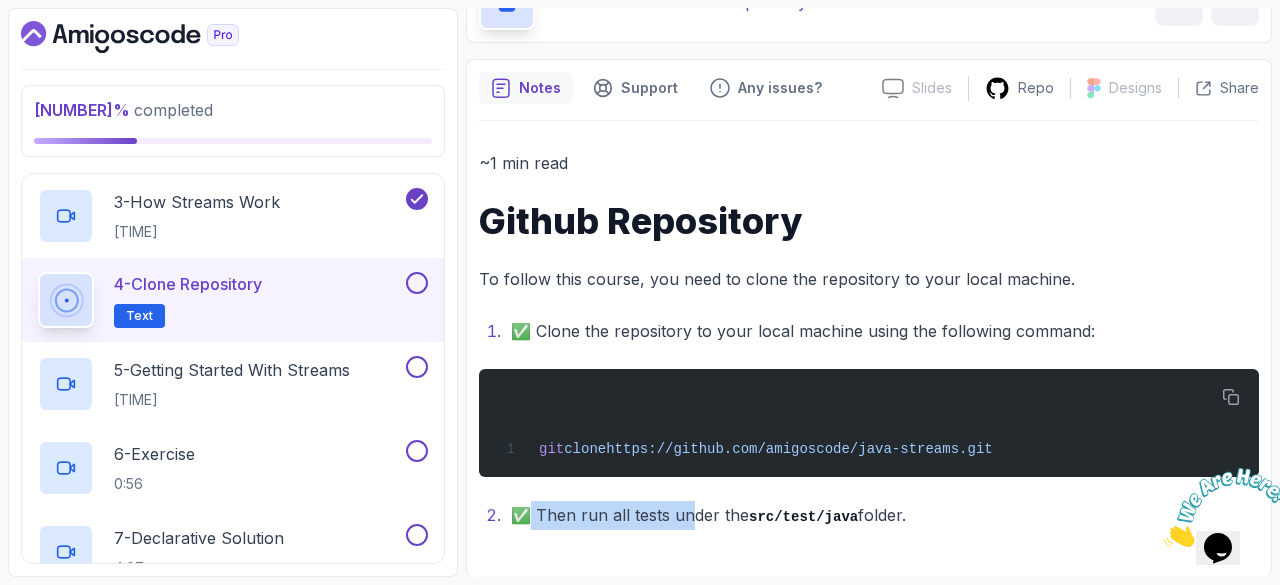 drag, startPoint x: 529, startPoint y: 512, endPoint x: 697, endPoint y: 519, distance: 168.14577 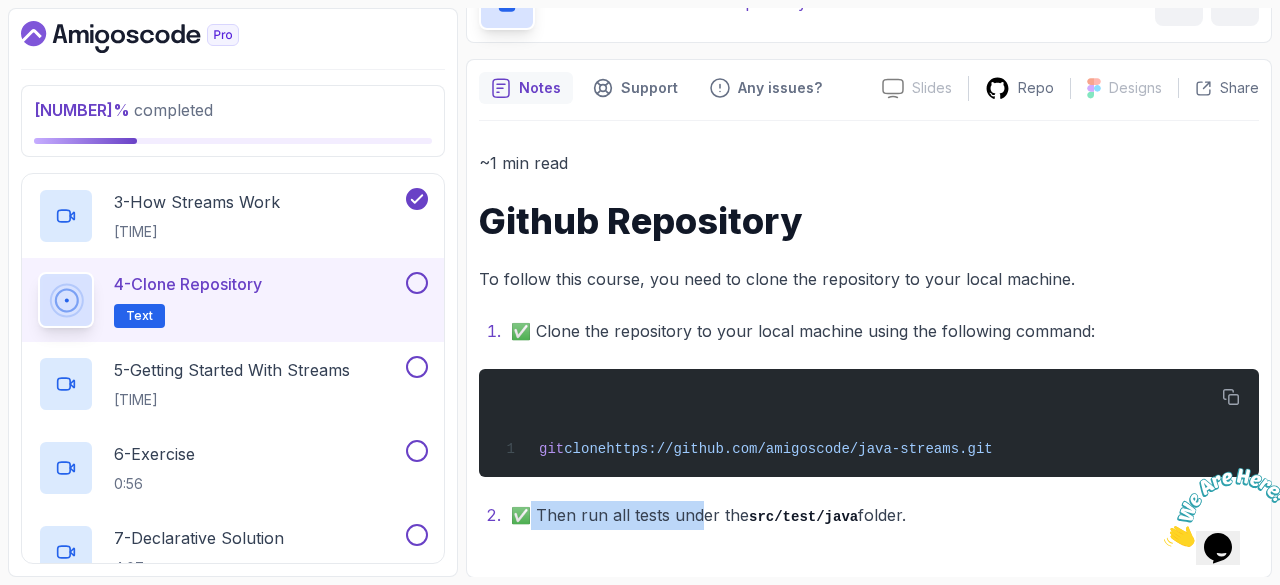 click at bounding box center (417, 283) 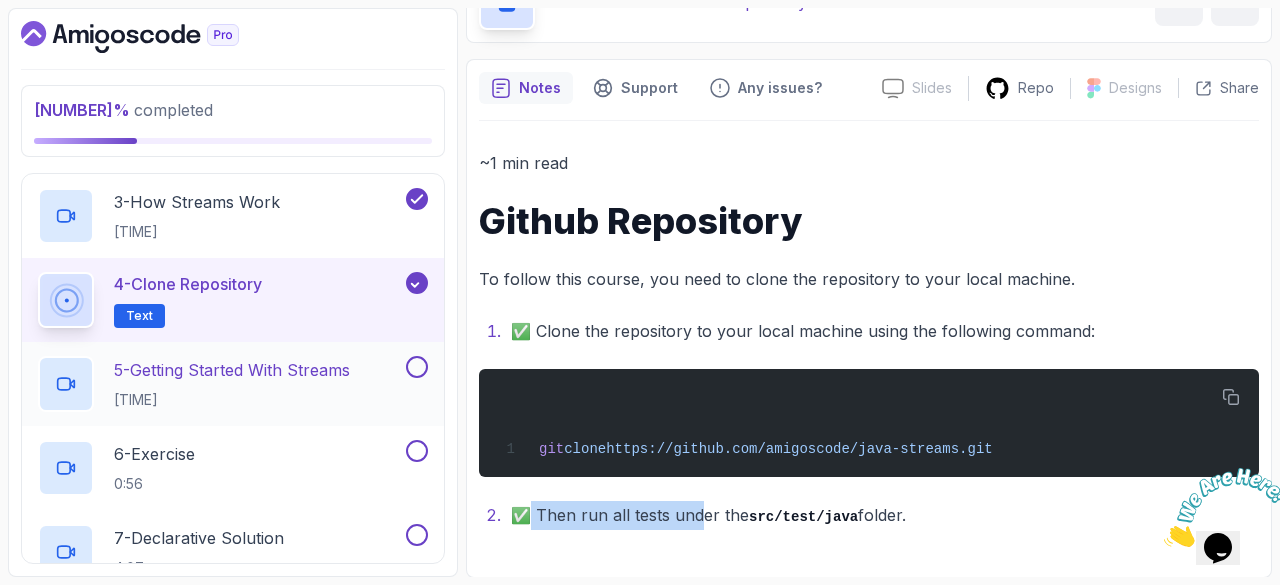 click on "5  -  Getting Started With Streams" at bounding box center [232, 370] 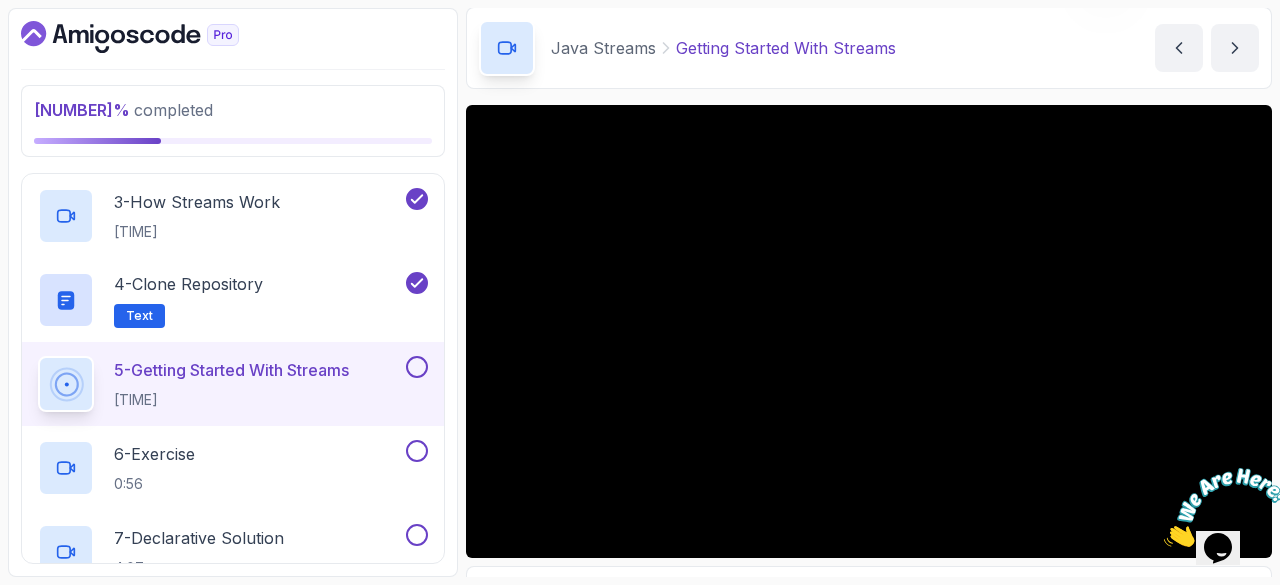 scroll, scrollTop: 74, scrollLeft: 0, axis: vertical 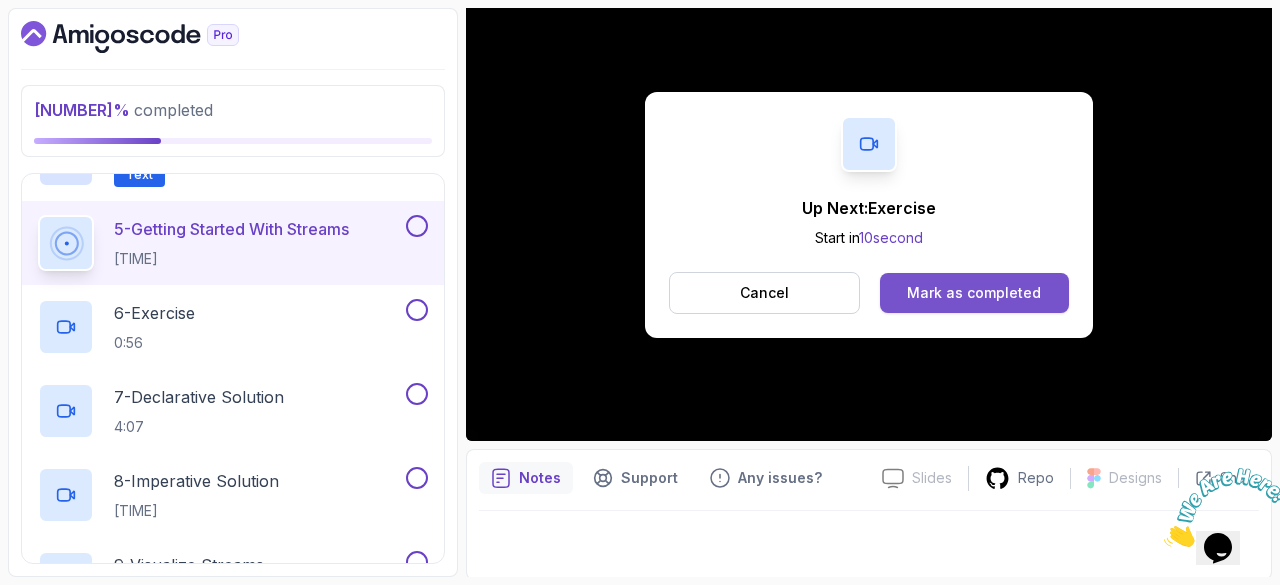 click on "Mark as completed" at bounding box center [974, 293] 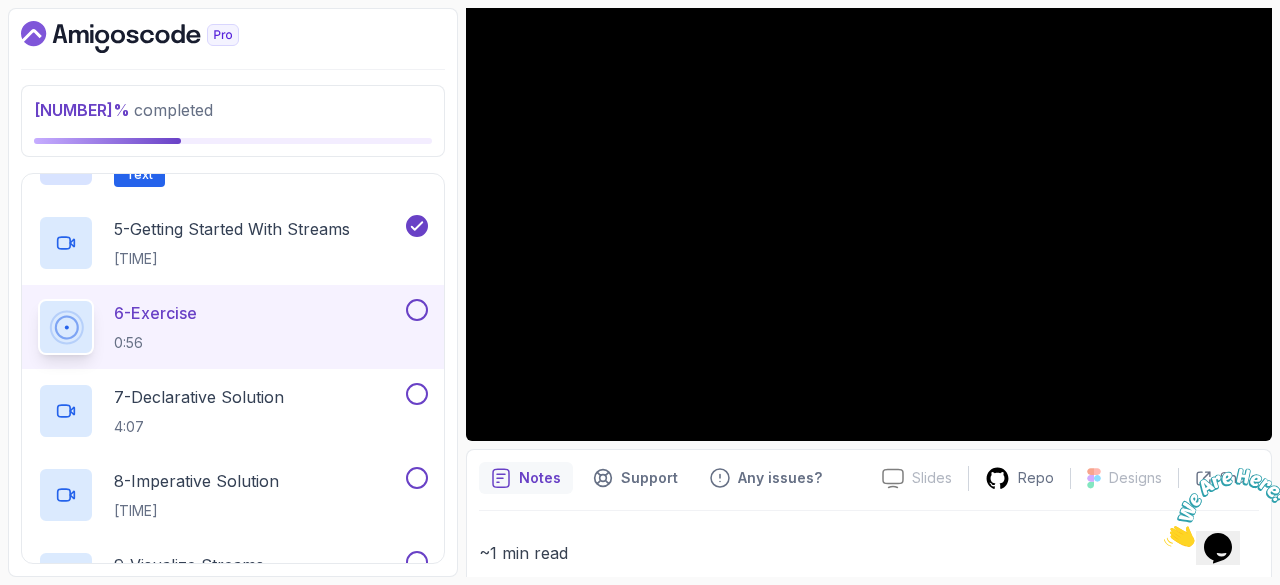 click at bounding box center [1164, 541] 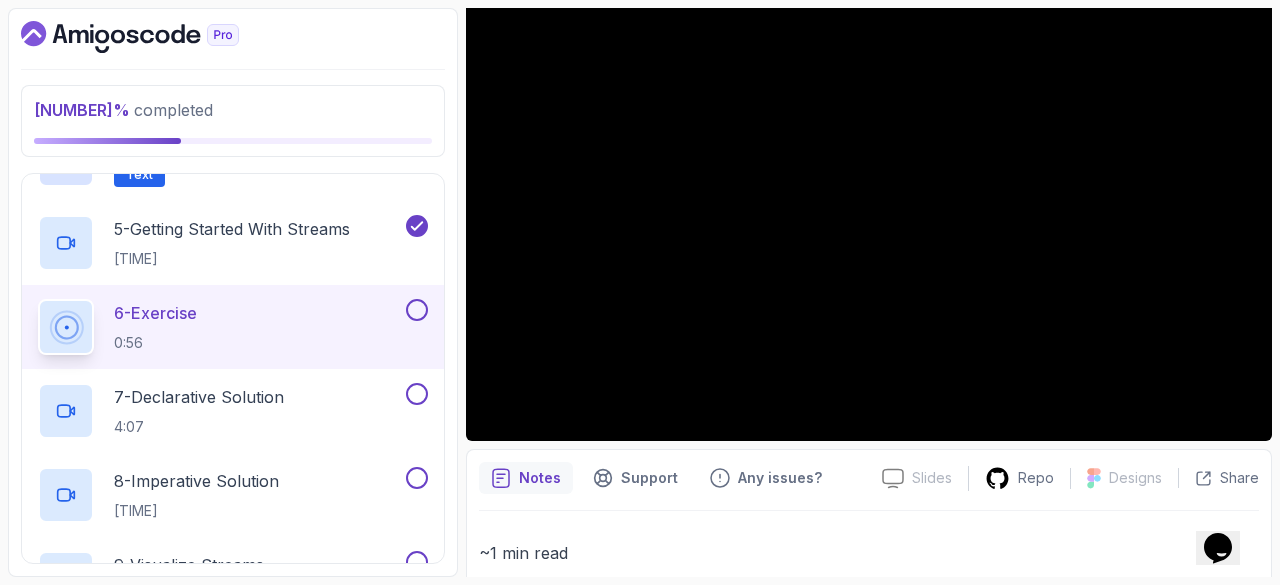 click on "Opens Chat This icon Opens the chat window." at bounding box center [1218, 548] 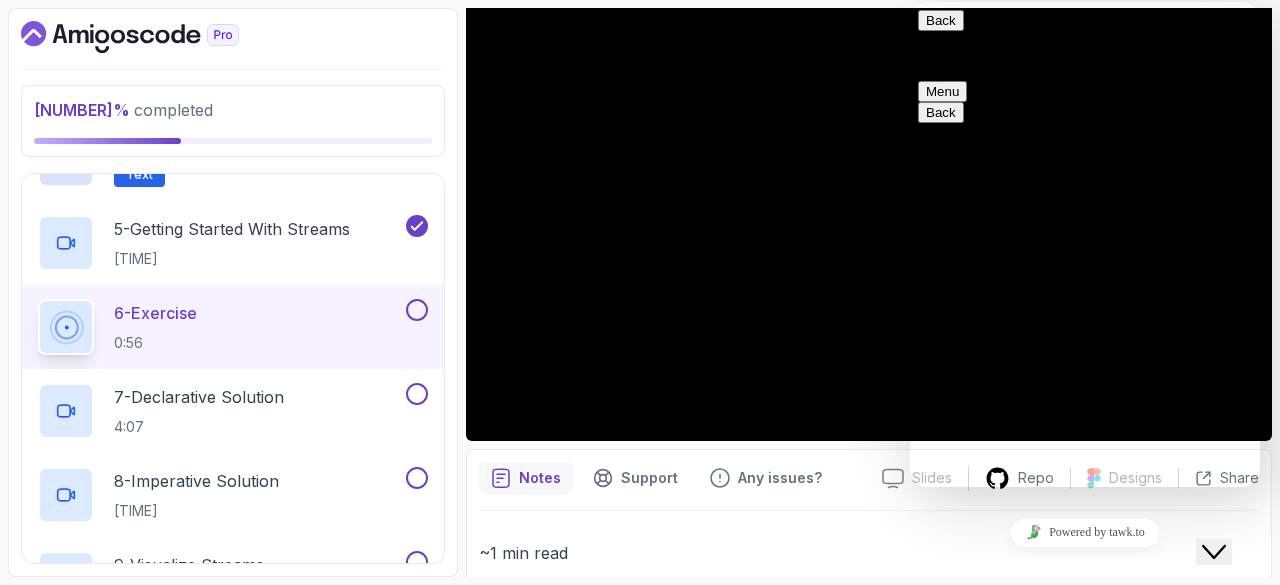 click on "Close Chat This icon closes the chat window." at bounding box center [1214, 552] 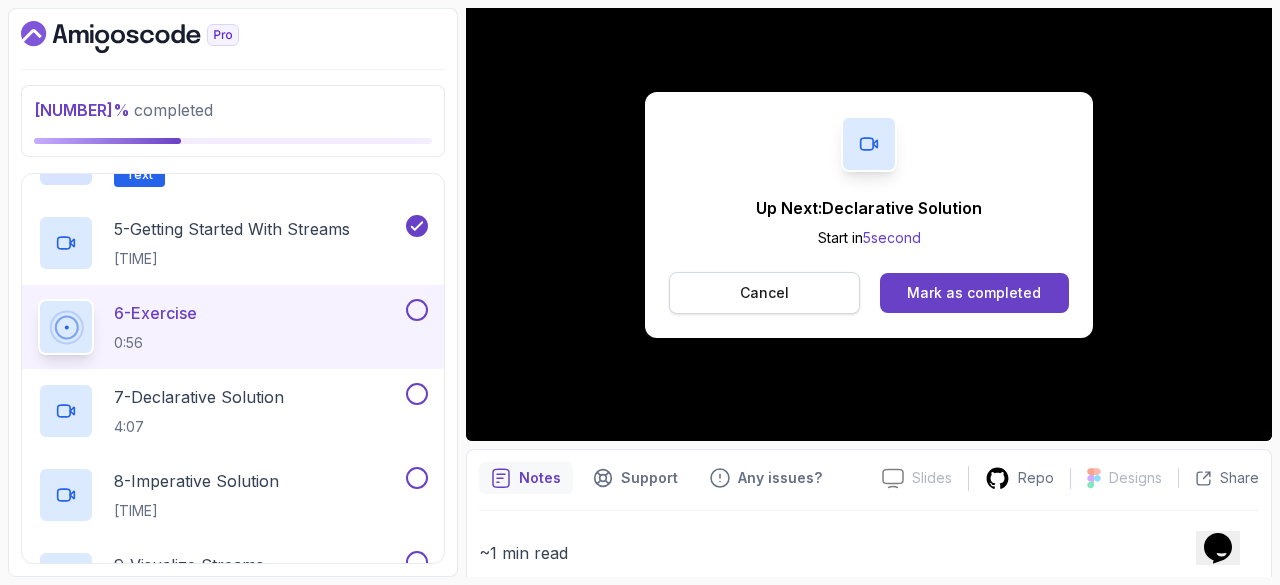 click on "Cancel" at bounding box center (764, 293) 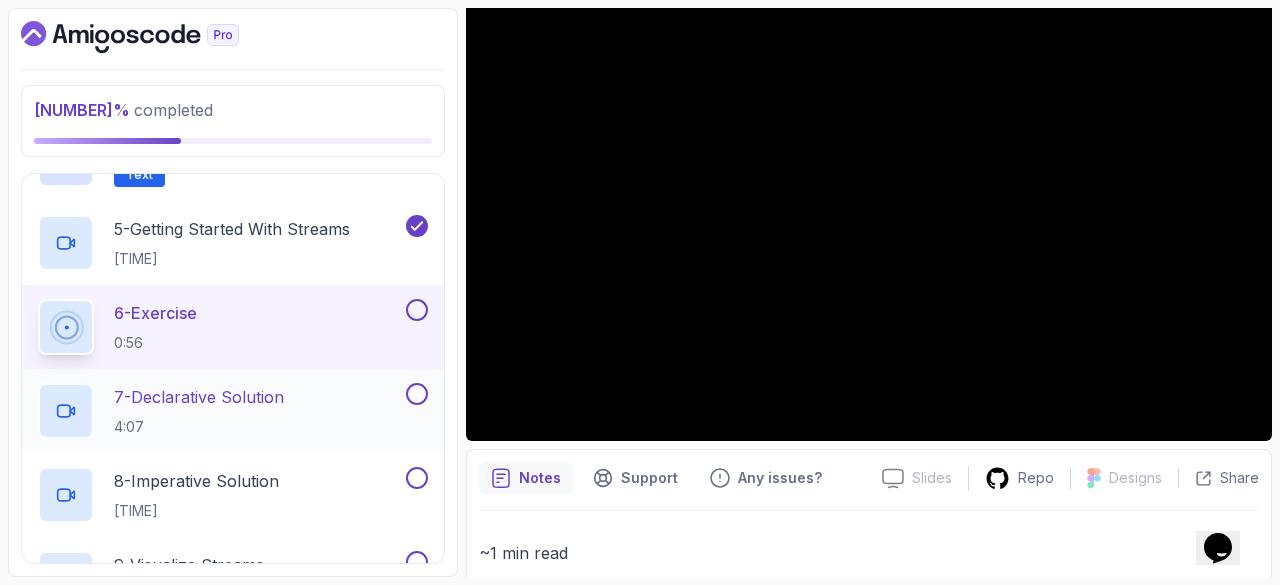 click on "7  -  Declarative Solution" at bounding box center [199, 397] 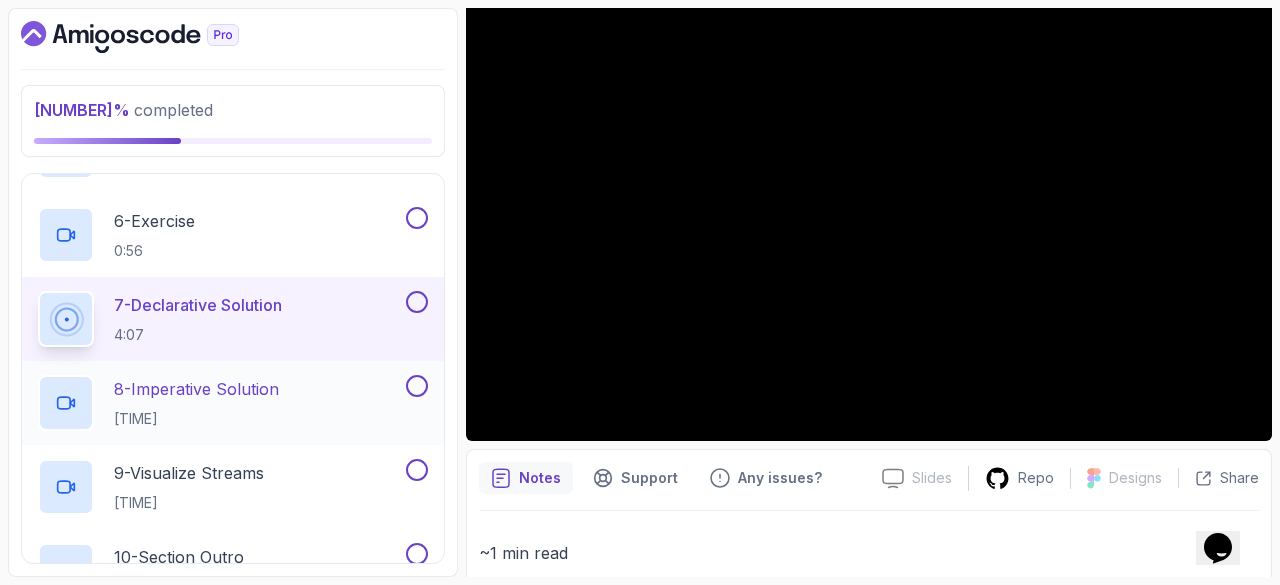 scroll, scrollTop: 534, scrollLeft: 0, axis: vertical 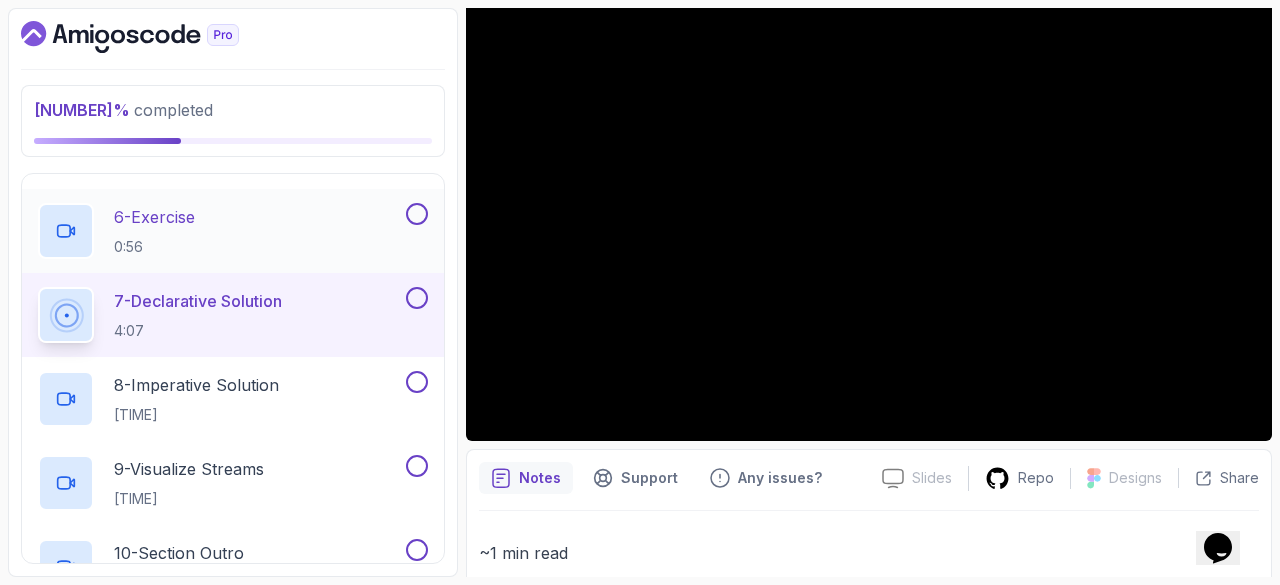 click at bounding box center [417, 214] 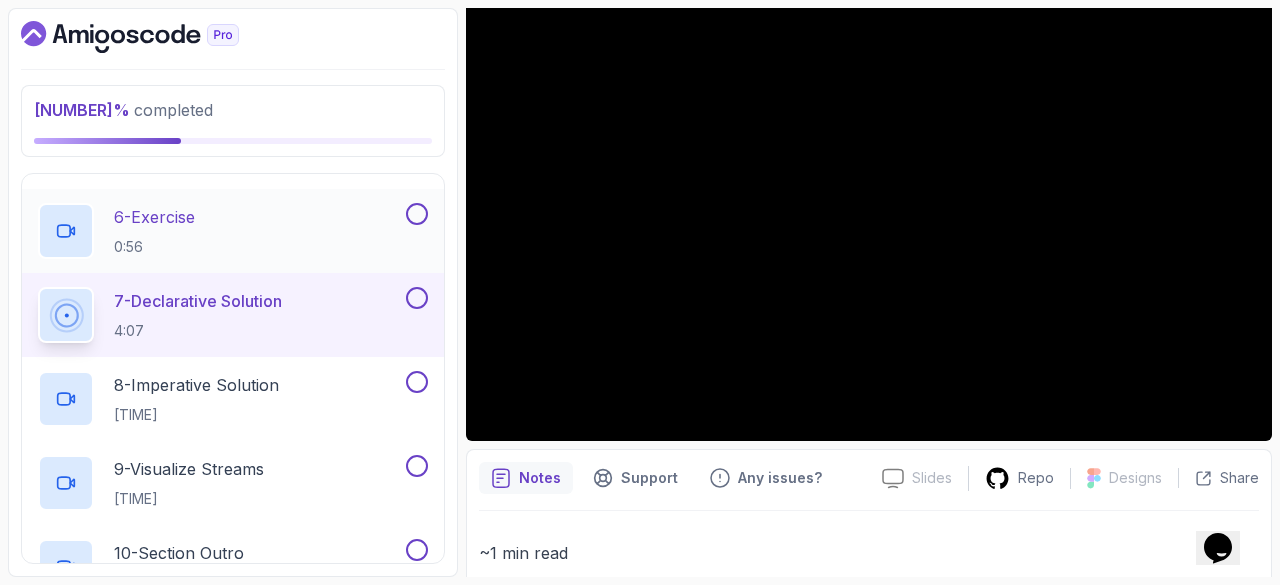 scroll, scrollTop: 480, scrollLeft: 0, axis: vertical 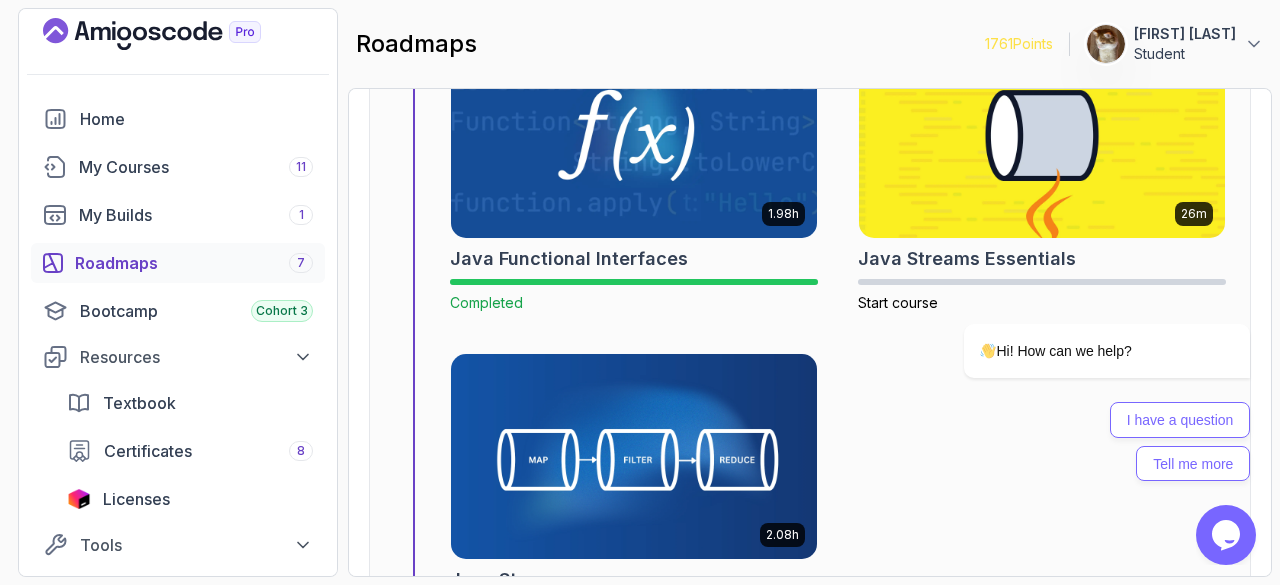 click on "Roadmaps 7" at bounding box center (194, 263) 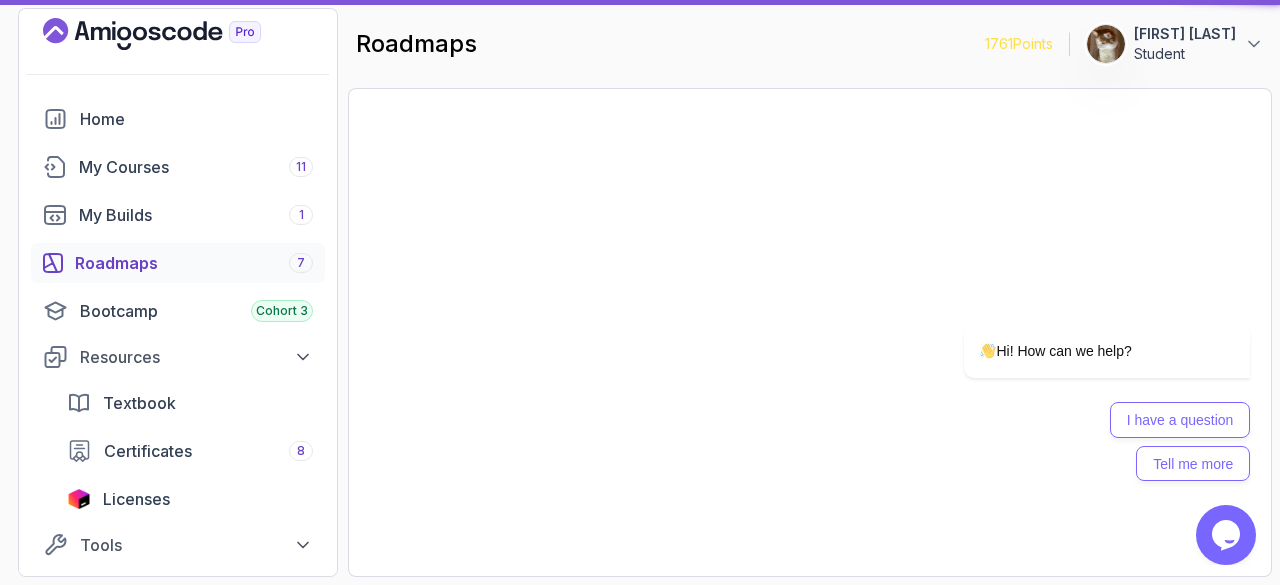 scroll, scrollTop: 0, scrollLeft: 0, axis: both 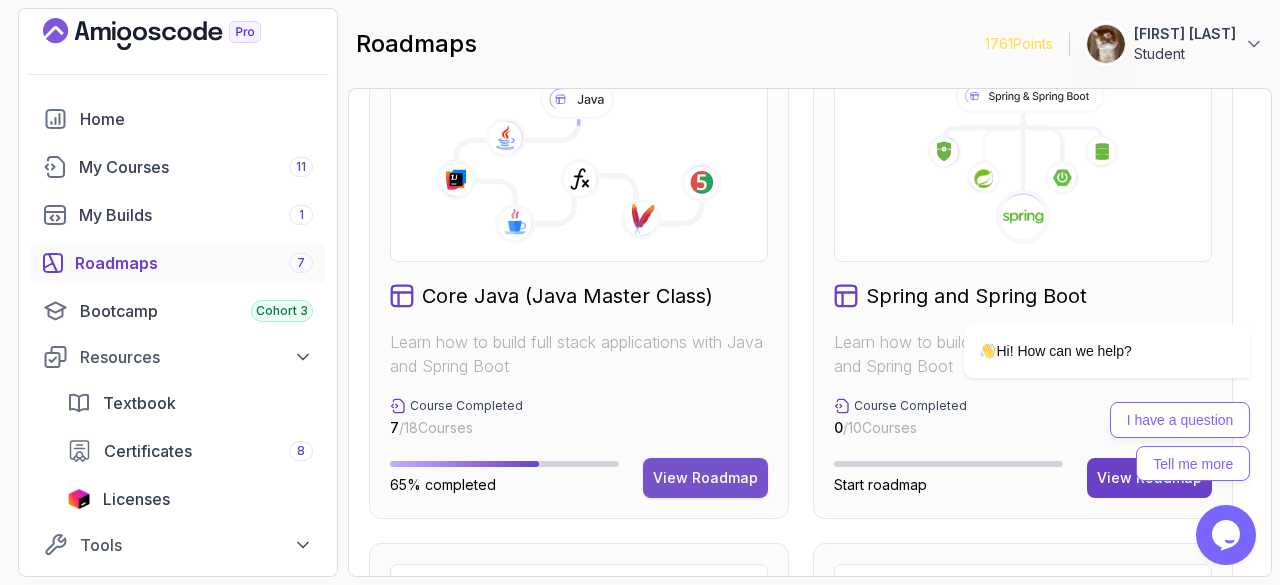 click on "View Roadmap" at bounding box center (705, 478) 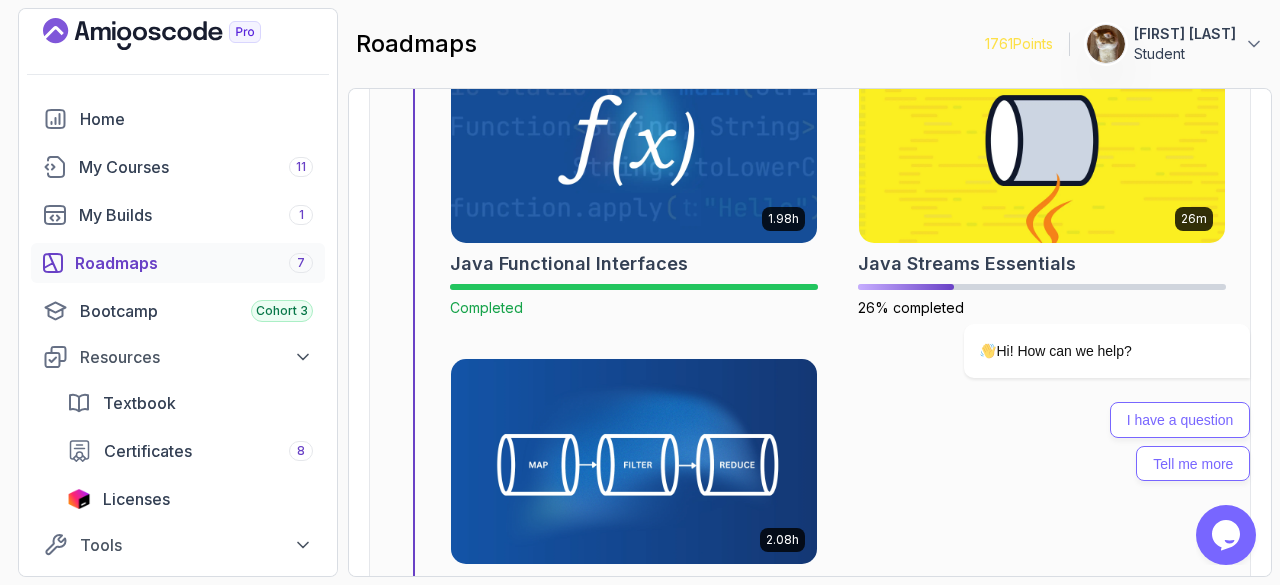 scroll, scrollTop: 7788, scrollLeft: 0, axis: vertical 